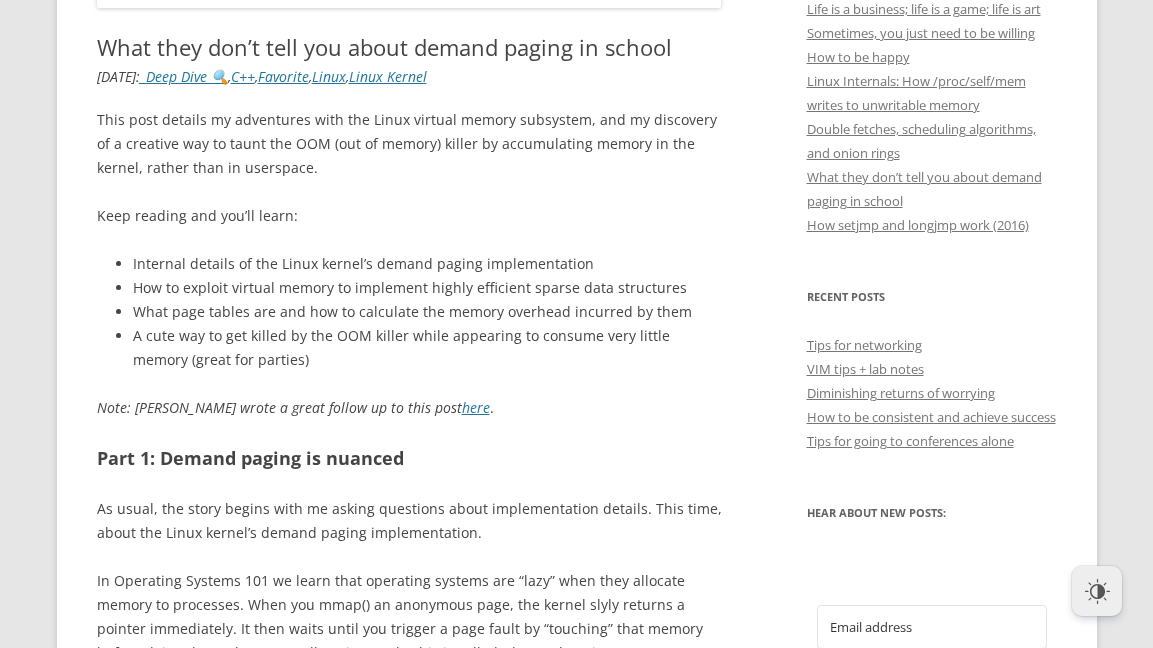 scroll, scrollTop: 1049, scrollLeft: 0, axis: vertical 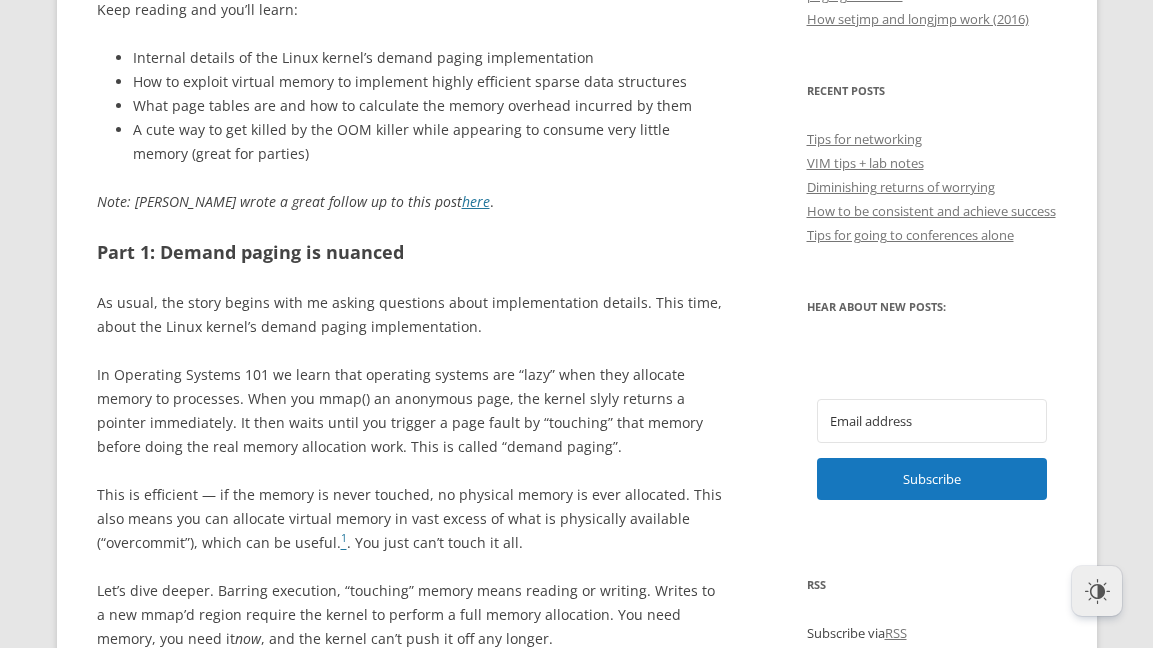 click on "Part 1: Demand paging is nuanced" at bounding box center (409, 252) 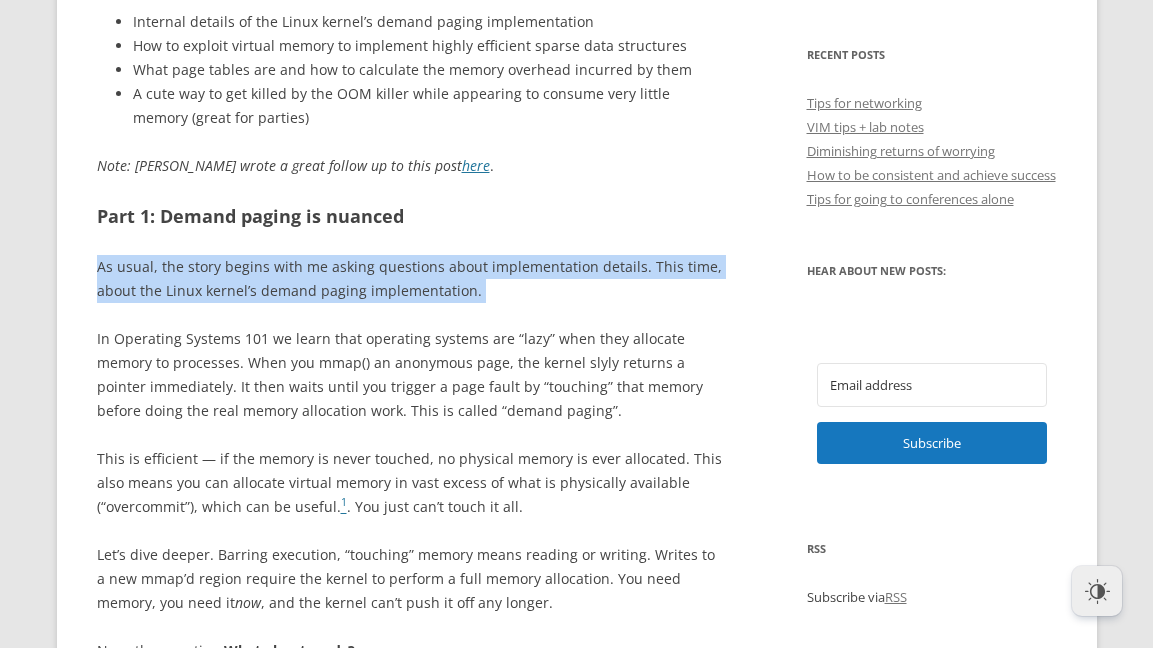 drag, startPoint x: 285, startPoint y: 236, endPoint x: 531, endPoint y: 303, distance: 254.96078 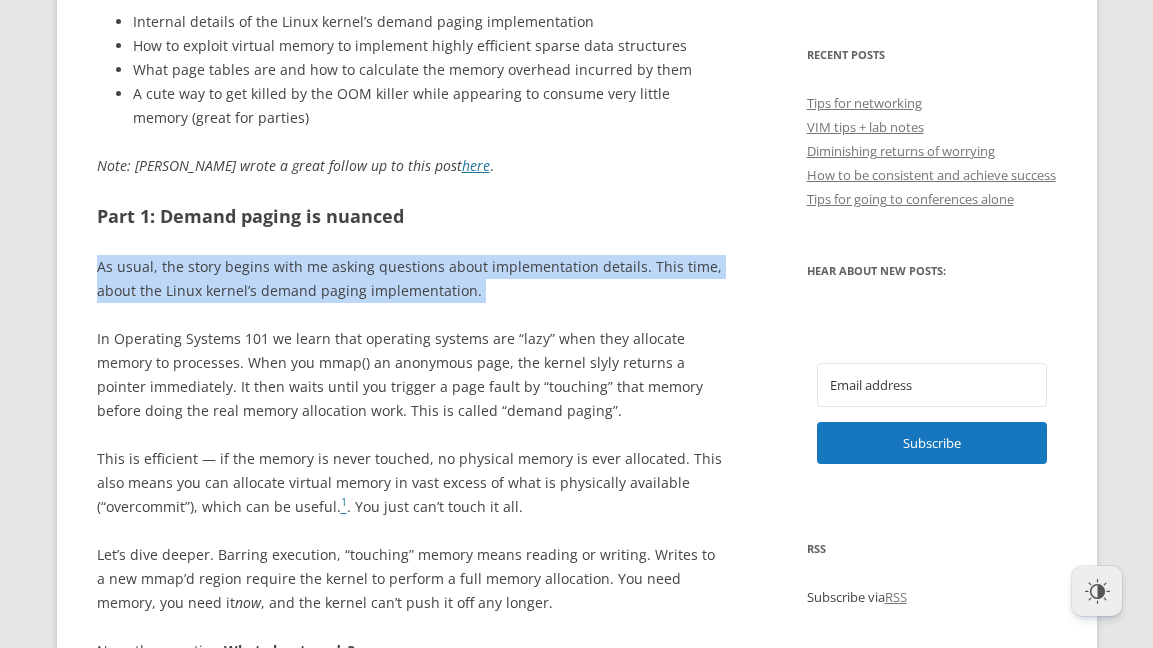 click on "This post details my adventures with the Linux virtual memory subsystem, and my discovery of a creative way to taunt the OOM (out of memory) killer by accumulating memory in the kernel, rather than in userspace.
Keep reading and you’ll learn:
Internal details of the Linux kernel’s demand paging implementation How to exploit virtual memory to implement highly efficient sparse data structures What page tables are and how to calculate the memory overhead incurred by them A cute way to get killed by the OOM killer while appearing to consume very little memory (great for parties)
Note: [PERSON_NAME] wrote a great follow up to this post  here .
Part 1: Demand paging is nuanced
As usual, the story begins with me asking questions about implementation details. This time, about the Linux kernel’s demand paging implementation.
1 . You just can’t touch it all.
now , and the kernel can’t push it off any longer.
Now, the question:  What about reads?
not" at bounding box center (409, 6450) 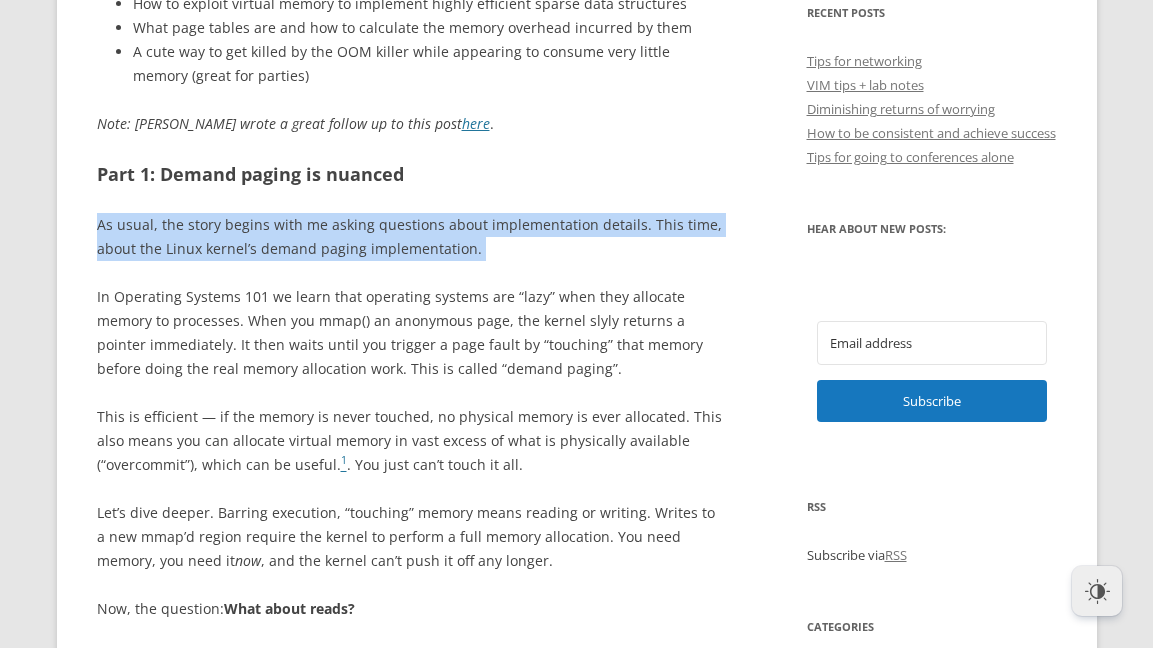 scroll, scrollTop: 1150, scrollLeft: 0, axis: vertical 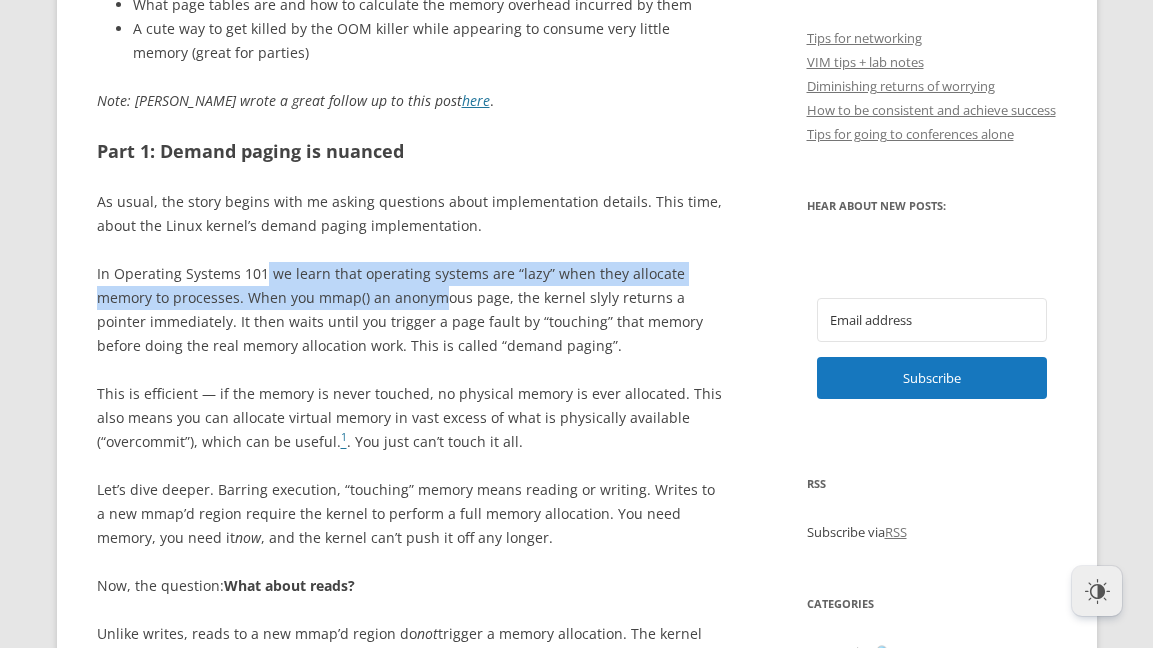 drag, startPoint x: 261, startPoint y: 265, endPoint x: 437, endPoint y: 285, distance: 177.13272 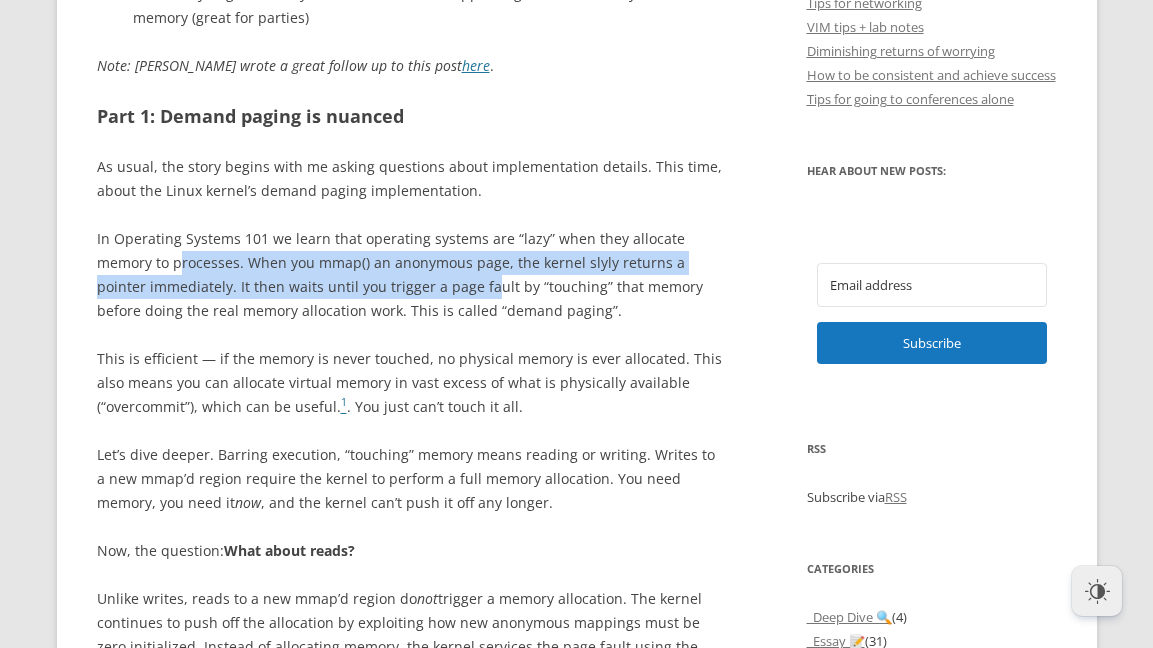 drag, startPoint x: 437, startPoint y: 285, endPoint x: 181, endPoint y: 252, distance: 258.1182 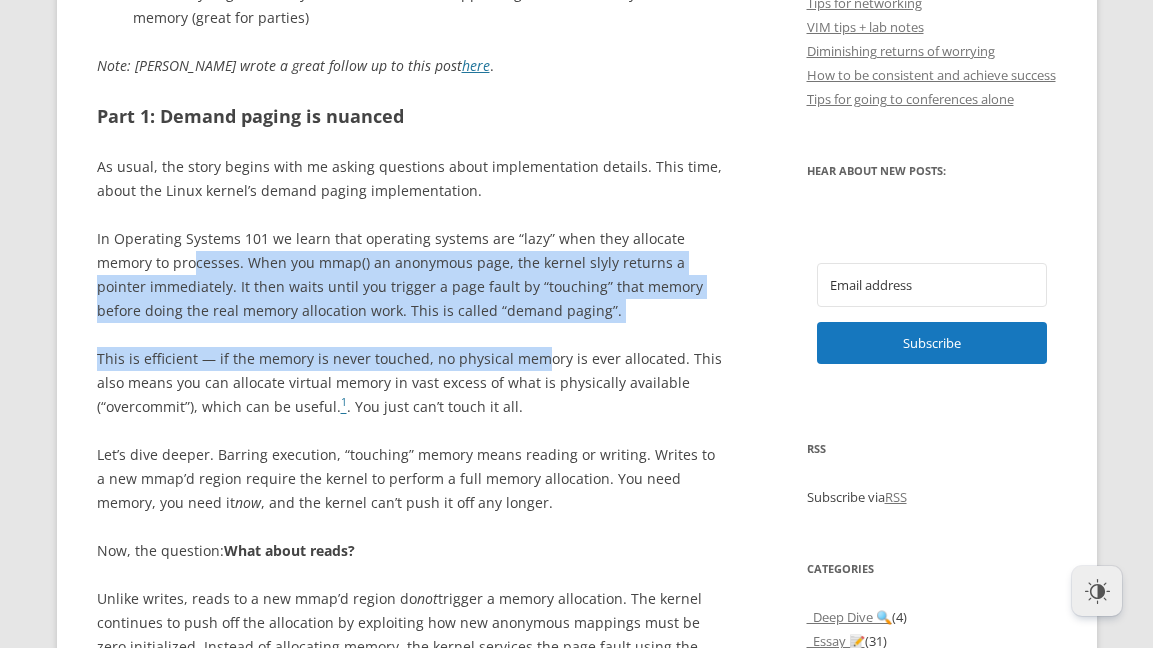 drag, startPoint x: 194, startPoint y: 251, endPoint x: 534, endPoint y: 345, distance: 352.75488 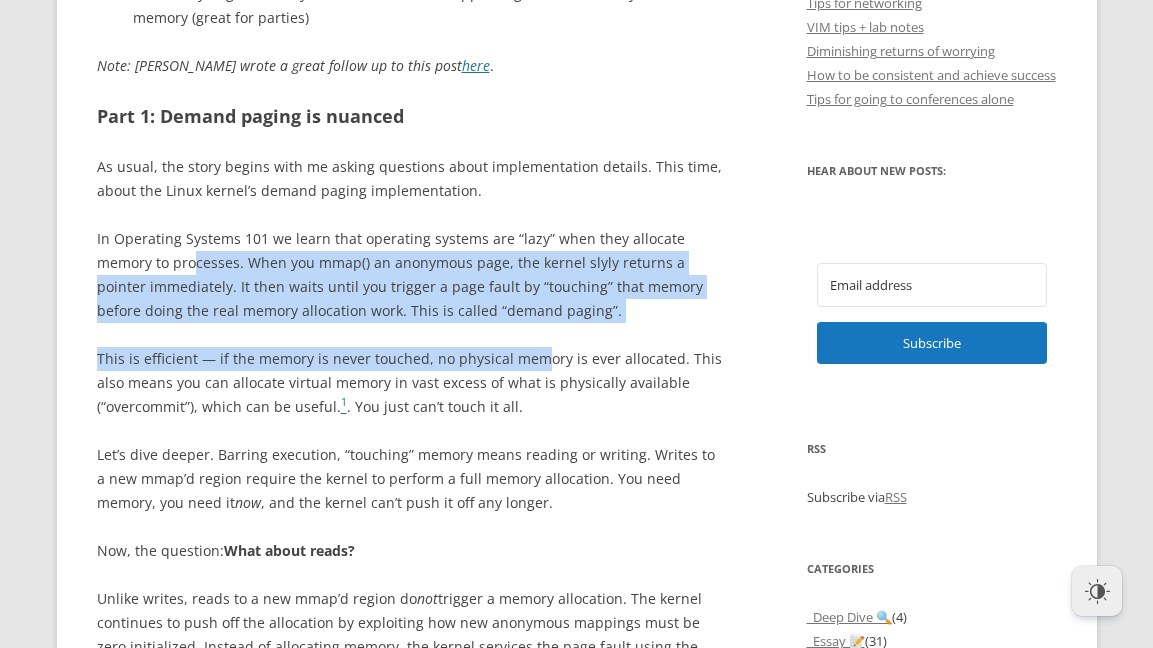 click on "This post details my adventures with the Linux virtual memory subsystem, and my discovery of a creative way to taunt the OOM (out of memory) killer by accumulating memory in the kernel, rather than in userspace.
Keep reading and you’ll learn:
Internal details of the Linux kernel’s demand paging implementation How to exploit virtual memory to implement highly efficient sparse data structures What page tables are and how to calculate the memory overhead incurred by them A cute way to get killed by the OOM killer while appearing to consume very little memory (great for parties)
Note: [PERSON_NAME] wrote a great follow up to this post  here .
Part 1: Demand paging is nuanced
As usual, the story begins with me asking questions about implementation details. This time, about the Linux kernel’s demand paging implementation.
1 . You just can’t touch it all.
now , and the kernel can’t push it off any longer.
Now, the question:  What about reads?
not" at bounding box center [409, 6350] 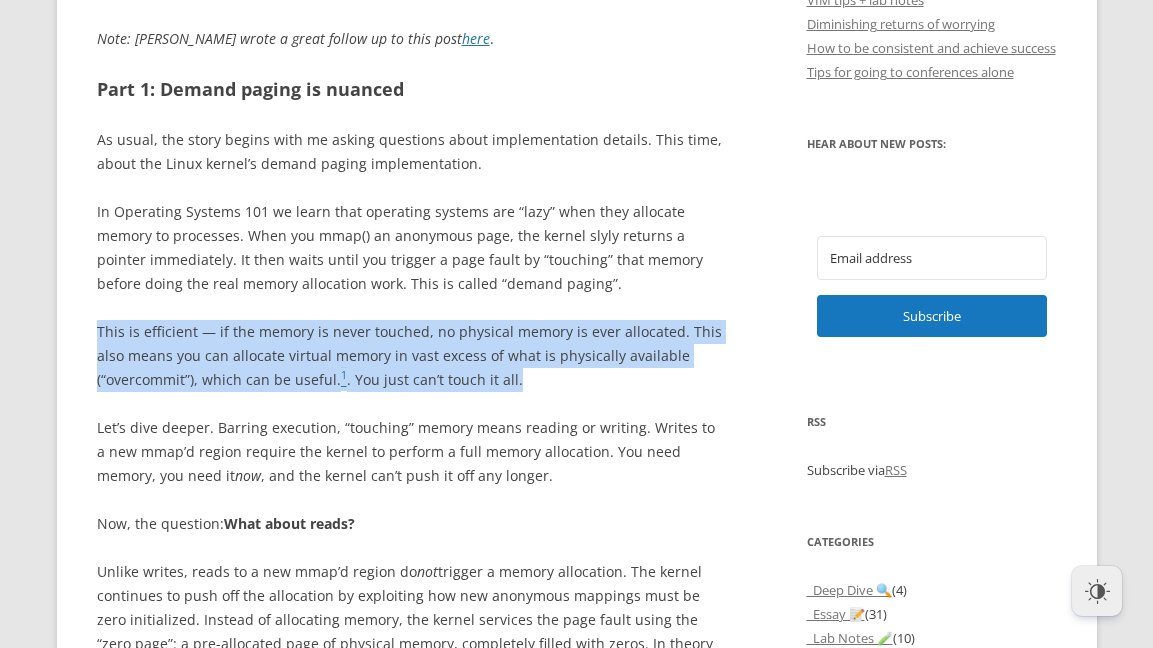 drag, startPoint x: 310, startPoint y: 316, endPoint x: 642, endPoint y: 379, distance: 337.92456 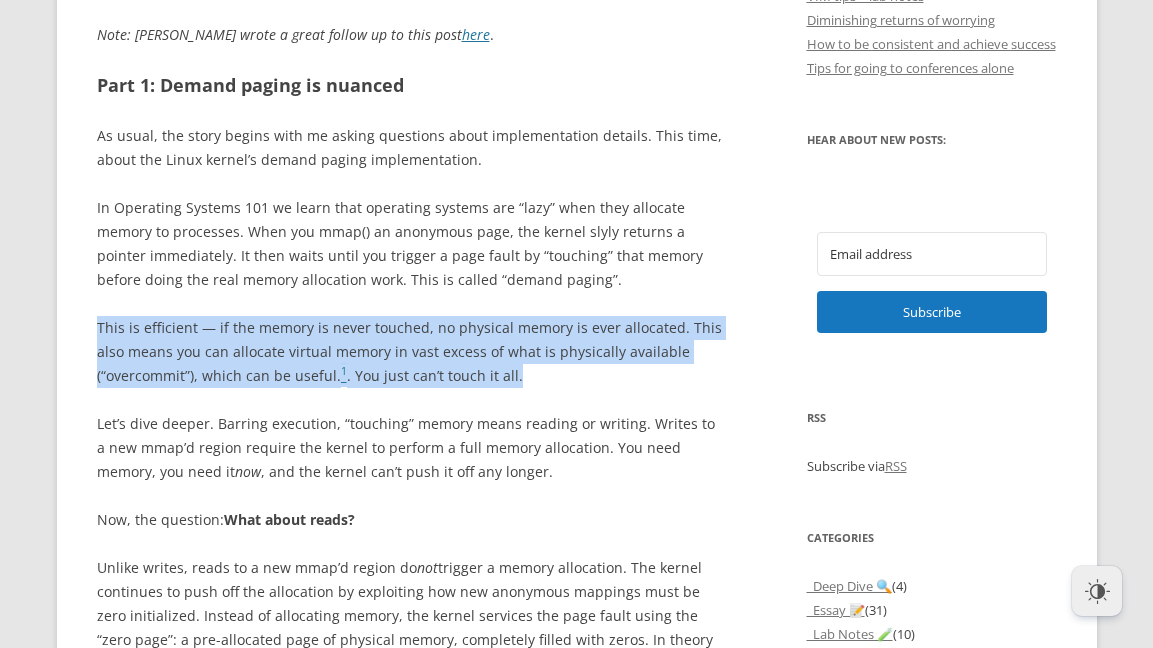 scroll, scrollTop: 1220, scrollLeft: 0, axis: vertical 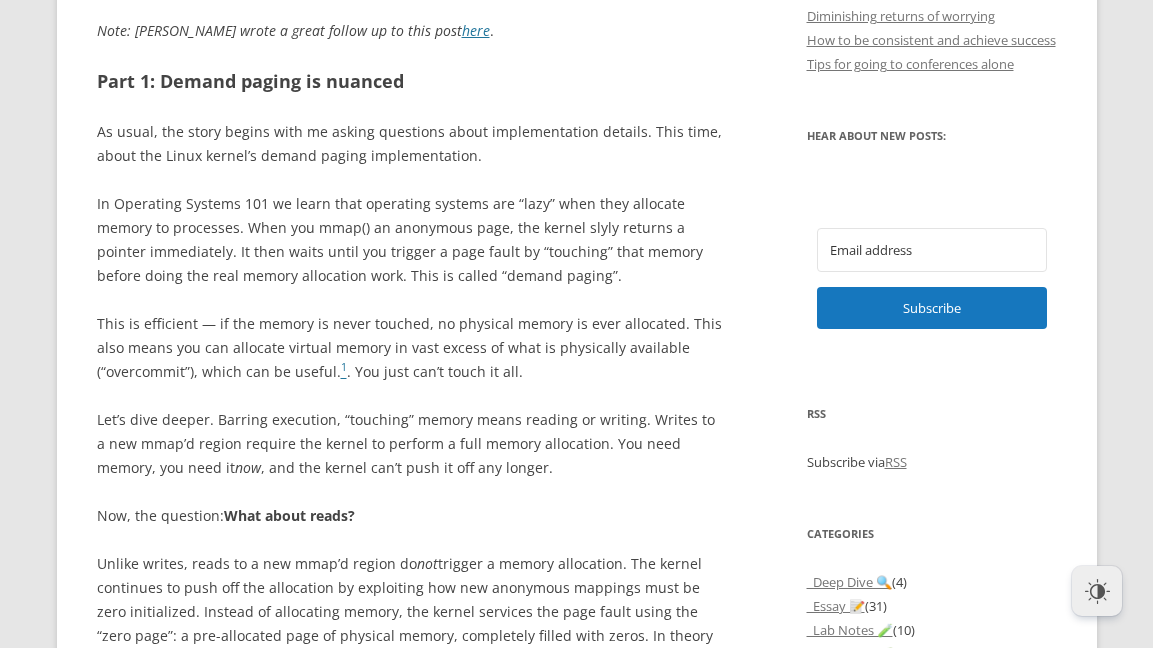 click on "This is efficient — if the memory is never touched, no physical memory is ever allocated. This also means you can allocate virtual memory in vast excess of what is physically available (“overcommit”), which can be useful. 1 . You just can’t touch it all." at bounding box center [409, 348] 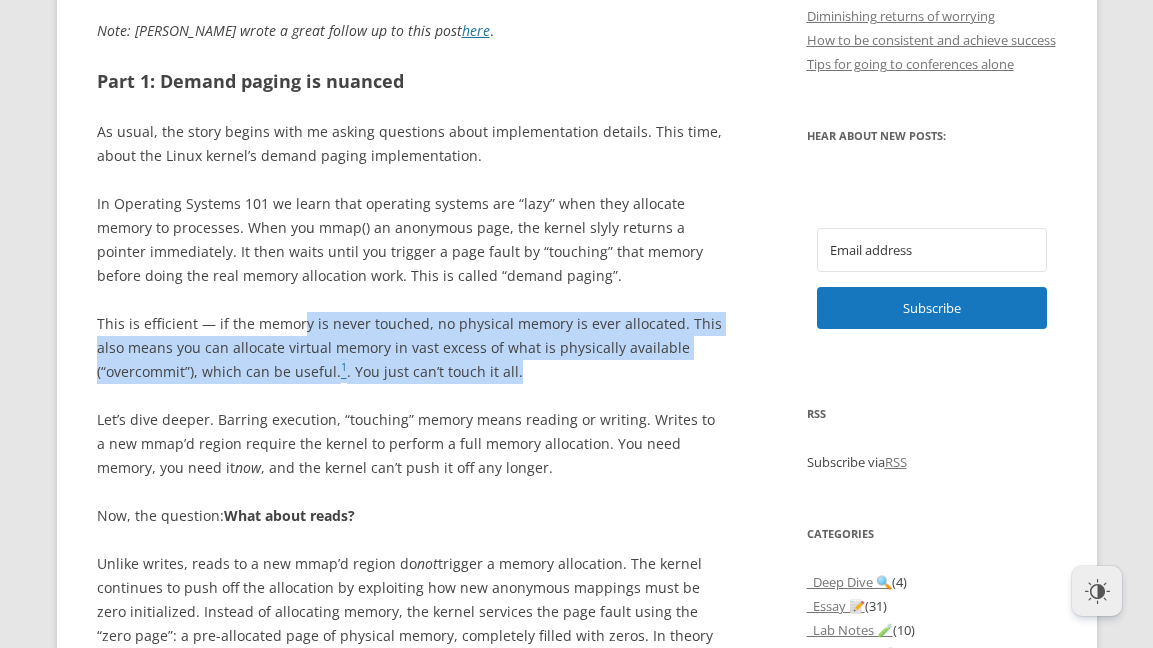 drag, startPoint x: 297, startPoint y: 310, endPoint x: 542, endPoint y: 360, distance: 250.04999 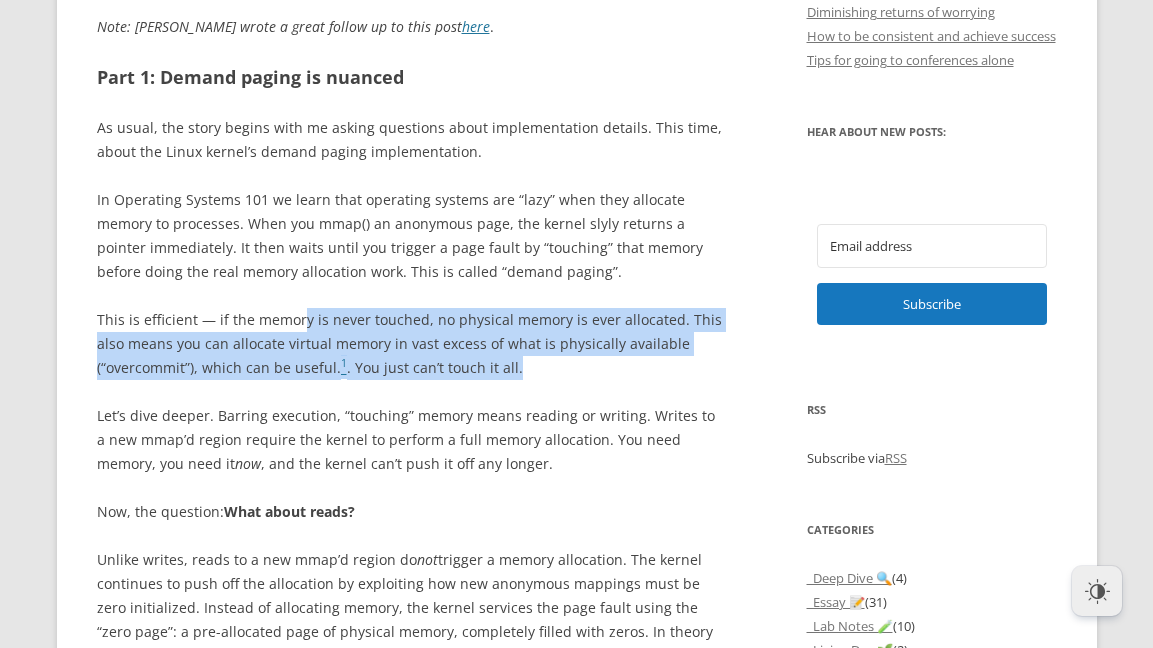 scroll, scrollTop: 1228, scrollLeft: 0, axis: vertical 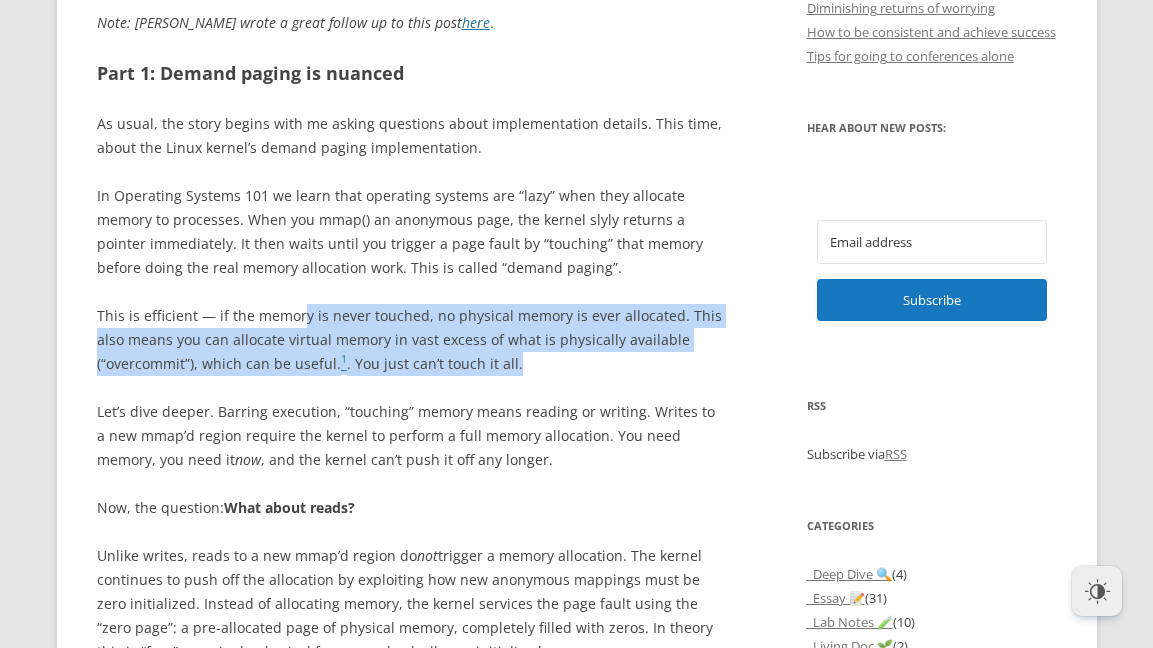 click on "This is efficient — if the memory is never touched, no physical memory is ever allocated. This also means you can allocate virtual memory in vast excess of what is physically available (“overcommit”), which can be useful. 1 . You just can’t touch it all." at bounding box center (409, 340) 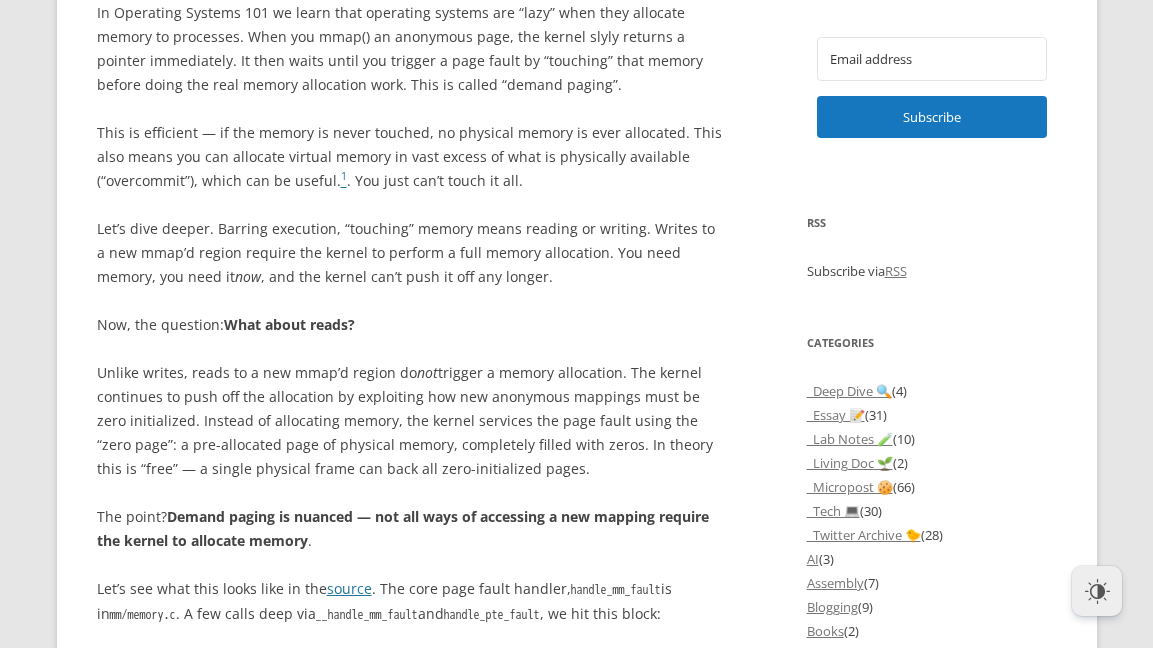 scroll, scrollTop: 1450, scrollLeft: 0, axis: vertical 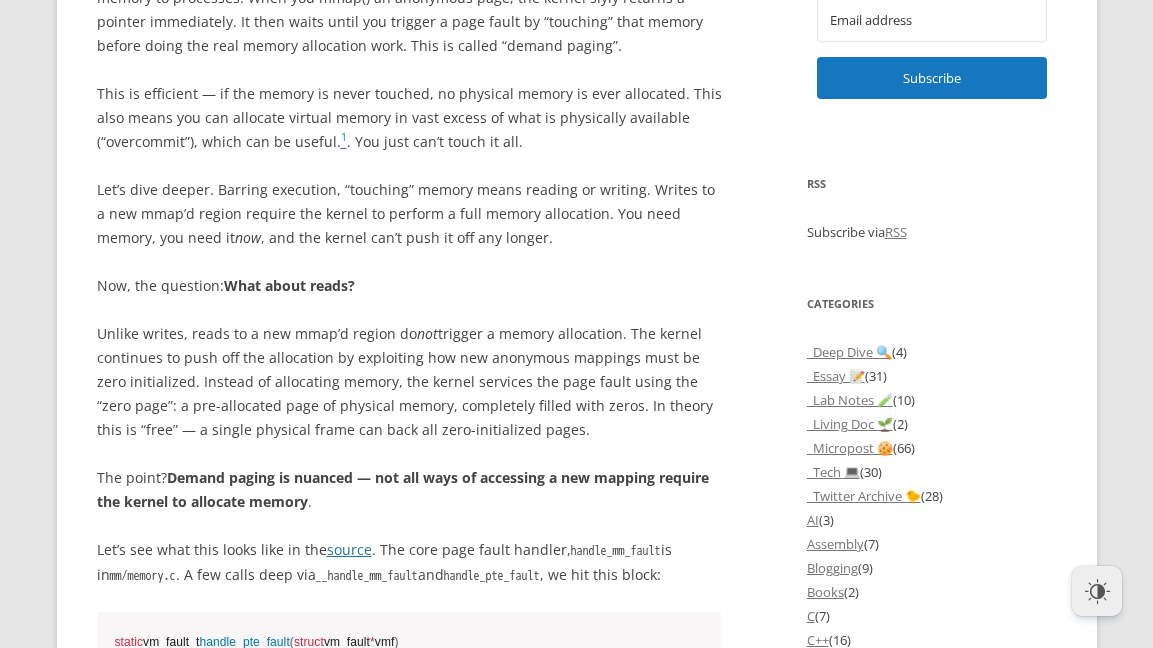 click on "Unlike writes, reads to a new mmap’d region do  not  trigger a memory allocation. The kernel continues to push off the allocation by exploiting how new anonymous mappings must be zero initialized. Instead of allocating memory, the kernel services the page fault using the “zero page”: a pre-allocated page of physical memory, completely filled with zeros. In theory this is “free” — a single physical frame can back all zero-initialized pages." at bounding box center (409, 382) 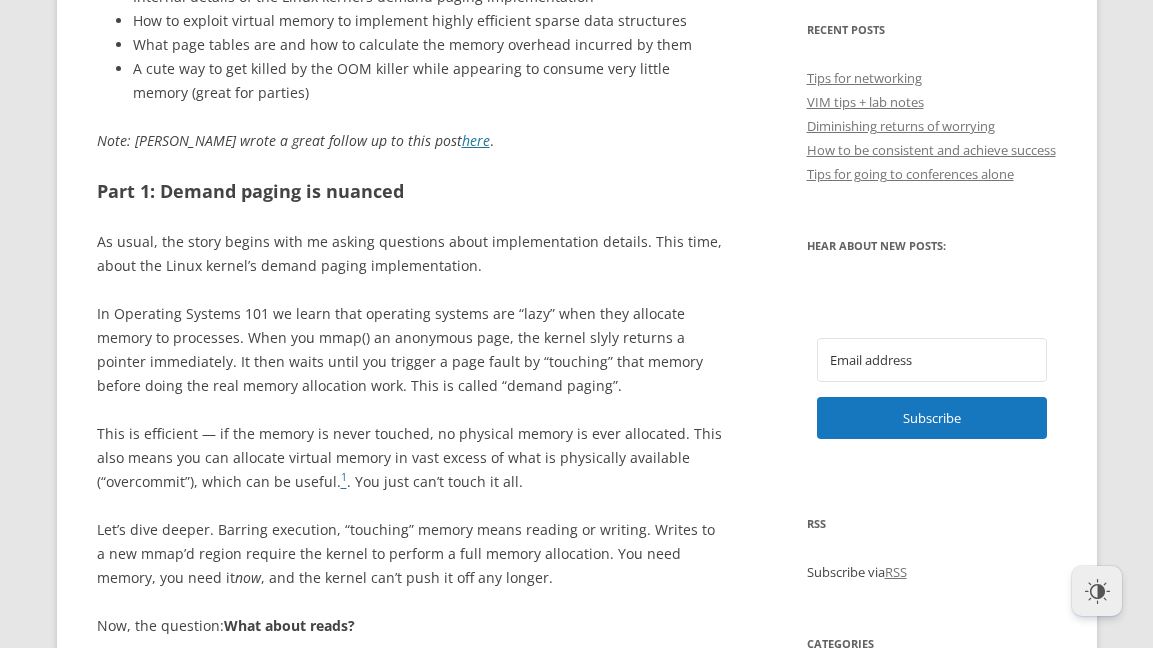 scroll, scrollTop: 1270, scrollLeft: 0, axis: vertical 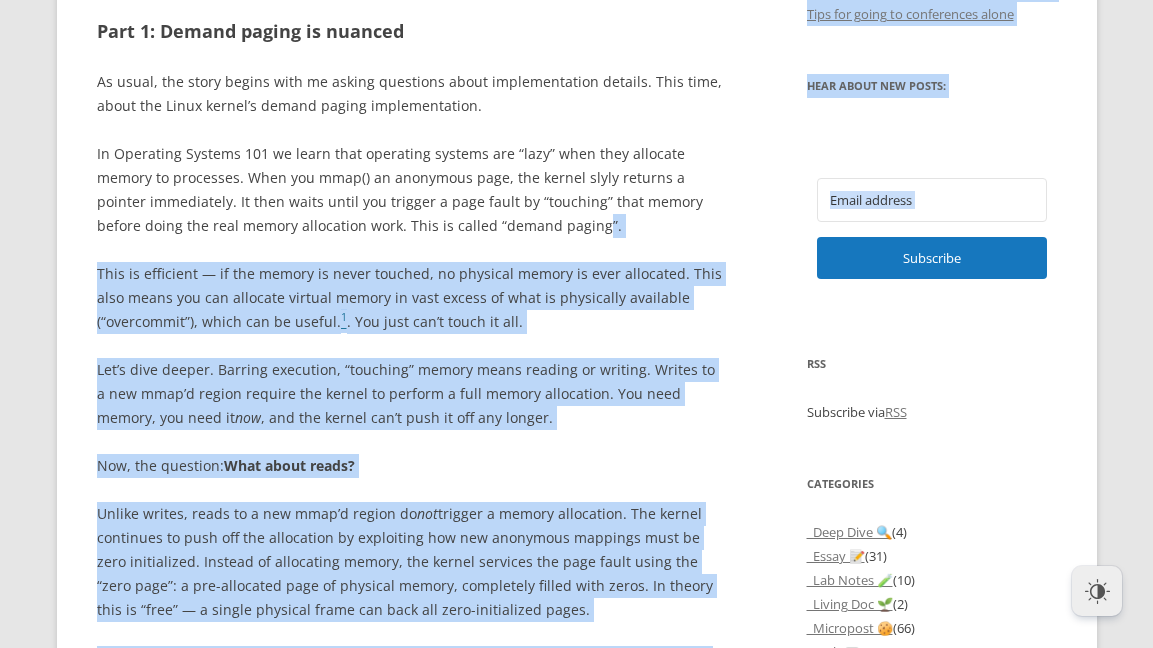 drag, startPoint x: 687, startPoint y: 242, endPoint x: 757, endPoint y: 255, distance: 71.19691 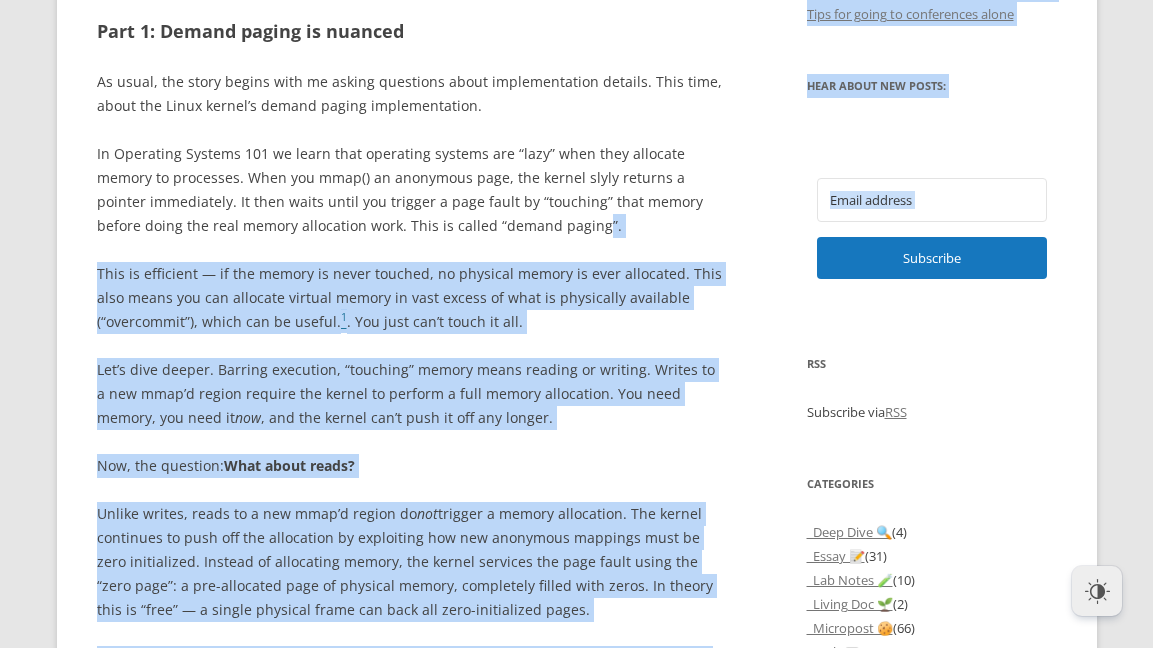 click on "What they don’t tell you about demand paging in school
3 Replies
[DATE] :  _Deep Dive 🔍 ,  C++ ,  Favorite ,  Linux ,  Linux Kernel
This post details my adventures with the Linux virtual memory subsystem, and my discovery of a creative way to taunt the OOM (out of memory) killer by accumulating memory in the kernel, rather than in userspace.
Keep reading and you’ll learn:
Internal details of the Linux kernel’s demand paging implementation How to exploit virtual memory to implement highly efficient sparse data structures What page tables are and how to calculate the memory overhead incurred by them A cute way to get killed by the OOM killer while appearing to consume very little memory (great for parties)
Note: [PERSON_NAME] wrote a great follow up to this post  here .
Part 1: Demand paging is nuanced
1 . You just can’t touch it all.
now" at bounding box center [577, 6428] 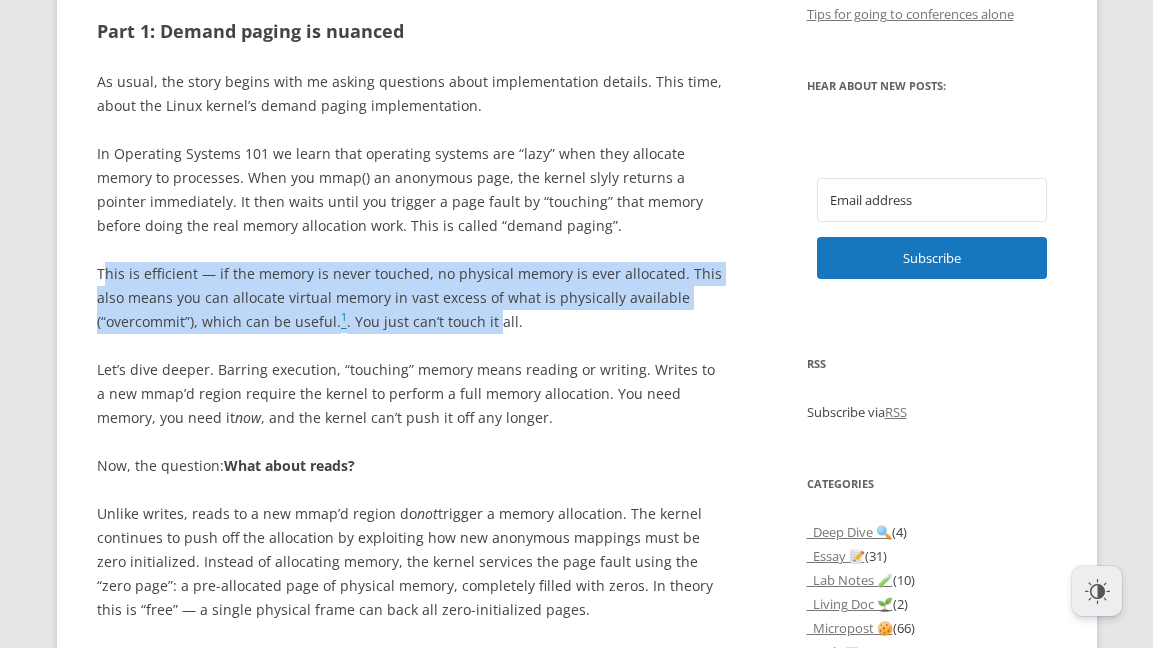 drag, startPoint x: 199, startPoint y: 265, endPoint x: 491, endPoint y: 310, distance: 295.4471 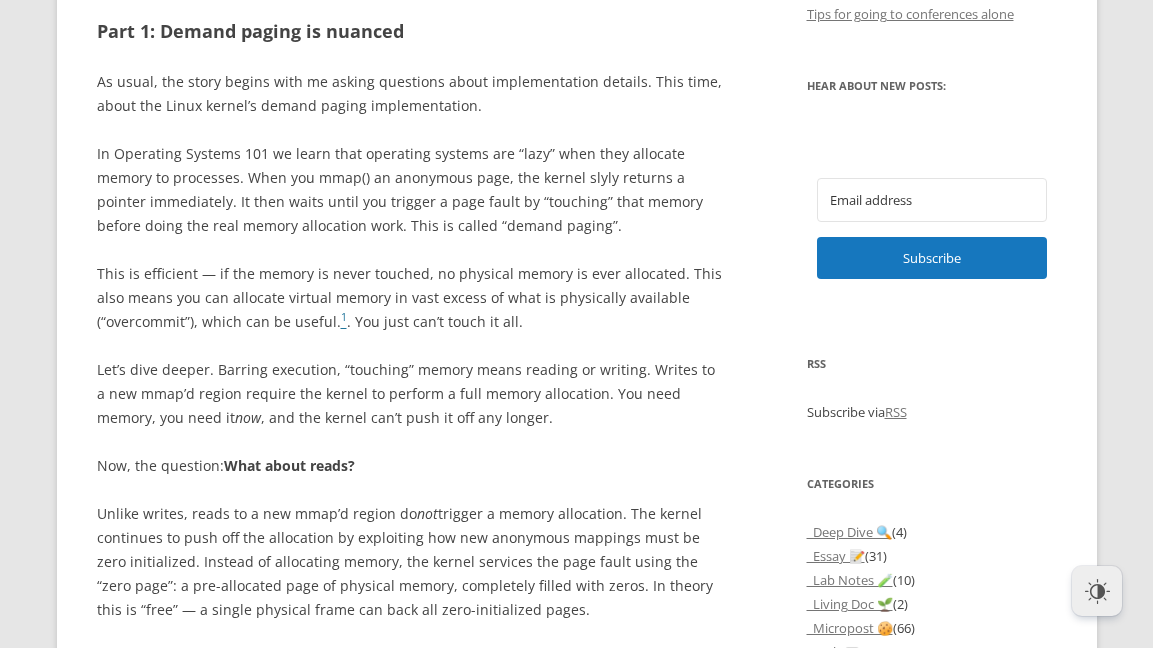 click on "This is efficient — if the memory is never touched, no physical memory is ever allocated. This also means you can allocate virtual memory in vast excess of what is physically available (“overcommit”), which can be useful. 1 . You just can’t touch it all." at bounding box center [409, 298] 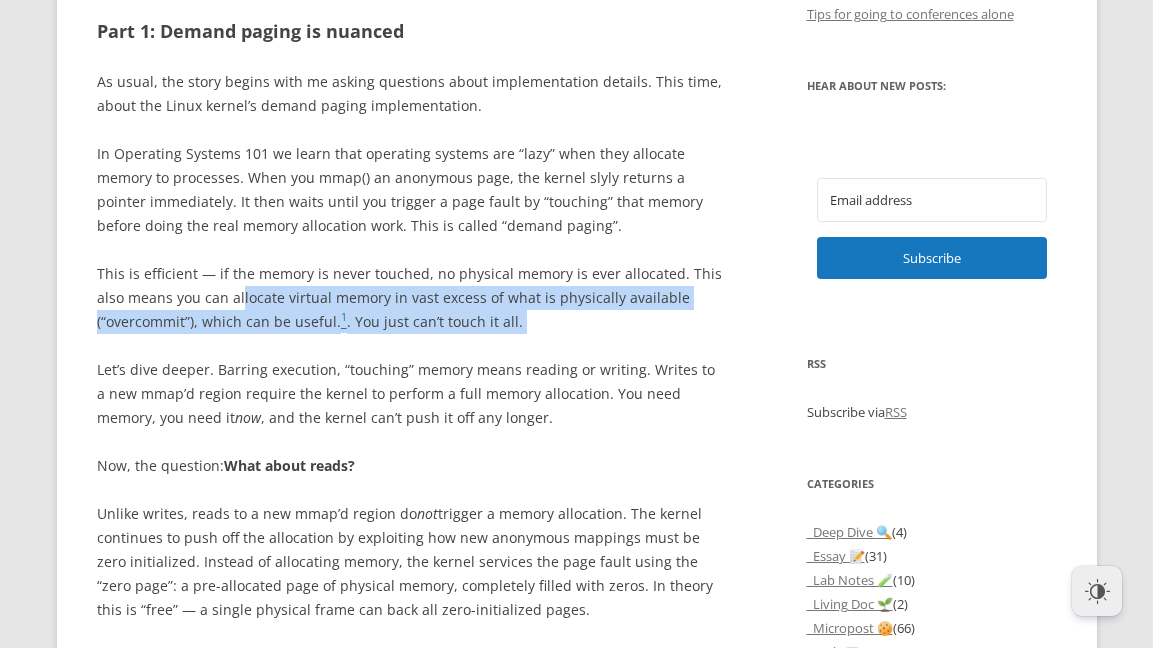 drag, startPoint x: 240, startPoint y: 304, endPoint x: 486, endPoint y: 336, distance: 248.07257 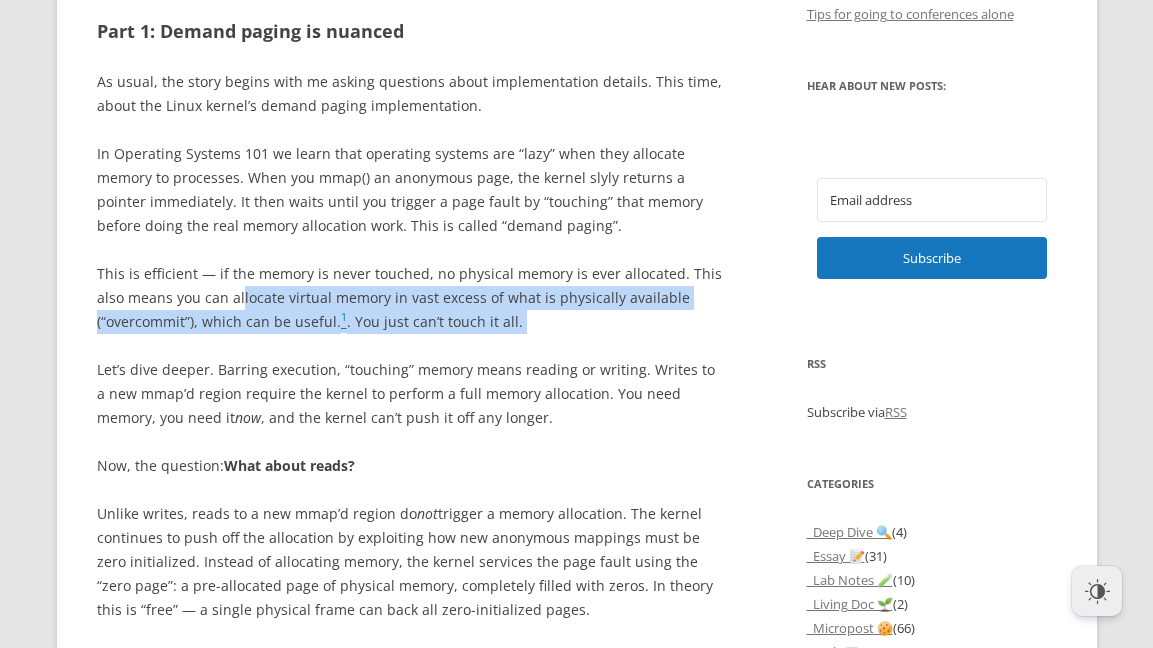 click on "This post details my adventures with the Linux virtual memory subsystem, and my discovery of a creative way to taunt the OOM (out of memory) killer by accumulating memory in the kernel, rather than in userspace.
Keep reading and you’ll learn:
Internal details of the Linux kernel’s demand paging implementation How to exploit virtual memory to implement highly efficient sparse data structures What page tables are and how to calculate the memory overhead incurred by them A cute way to get killed by the OOM killer while appearing to consume very little memory (great for parties)
Note: [PERSON_NAME] wrote a great follow up to this post  here .
Part 1: Demand paging is nuanced
As usual, the story begins with me asking questions about implementation details. This time, about the Linux kernel’s demand paging implementation.
1 . You just can’t touch it all.
now , and the kernel can’t push it off any longer.
Now, the question:  What about reads?
not" at bounding box center (409, 6265) 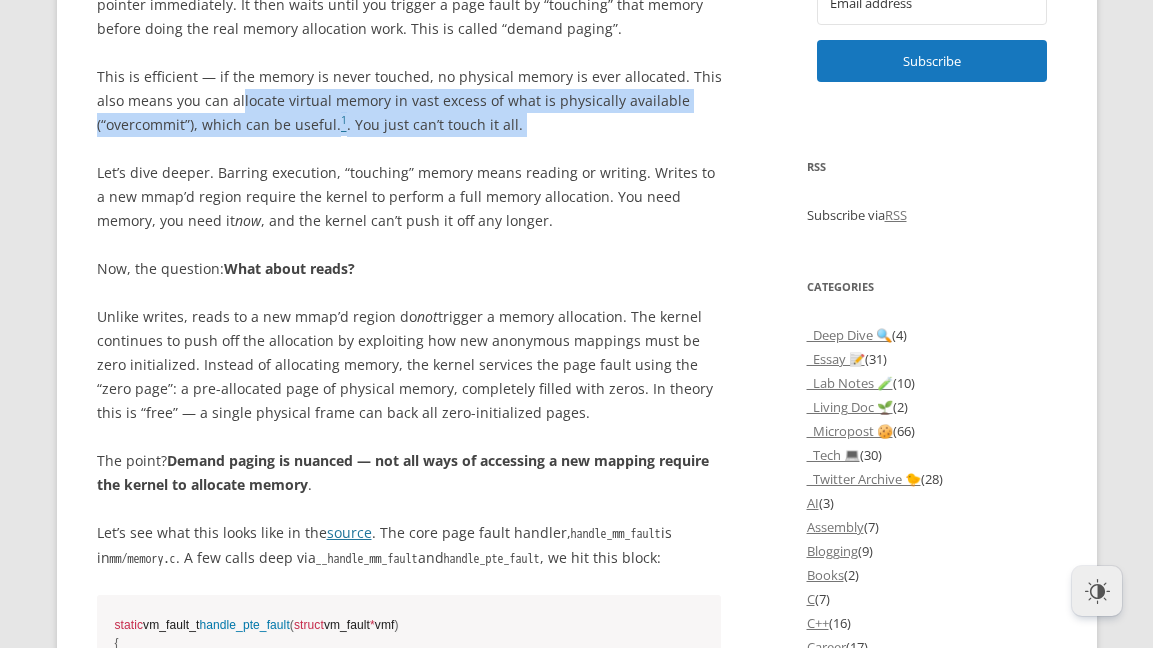 scroll, scrollTop: 1463, scrollLeft: 0, axis: vertical 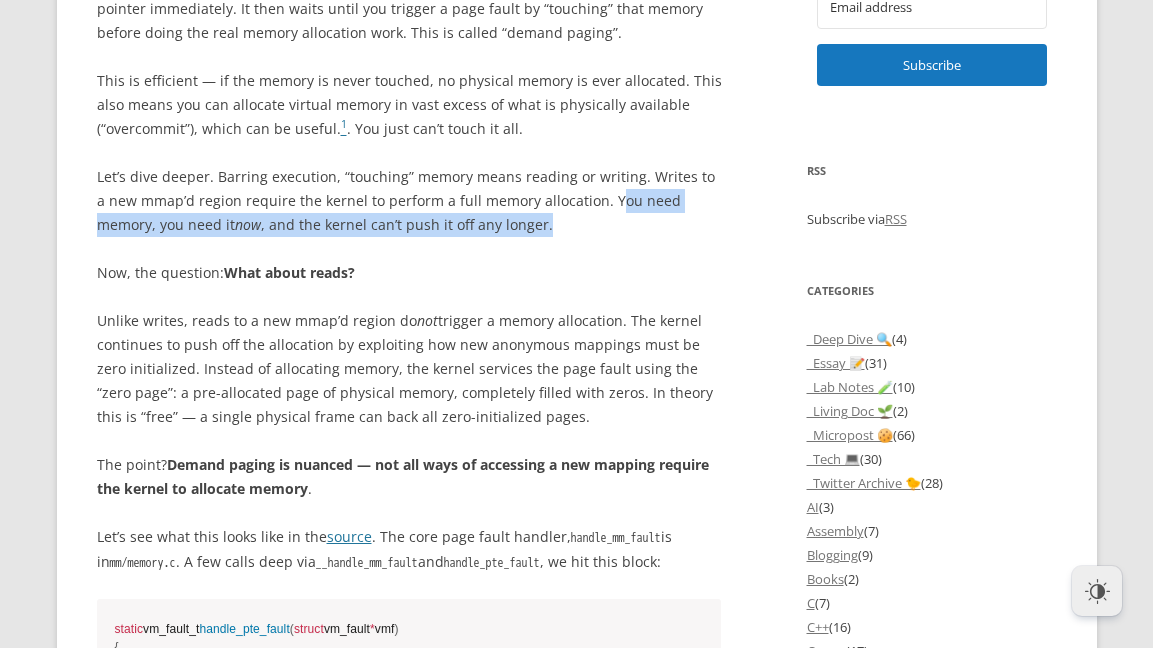 drag, startPoint x: 596, startPoint y: 187, endPoint x: 571, endPoint y: 230, distance: 49.73932 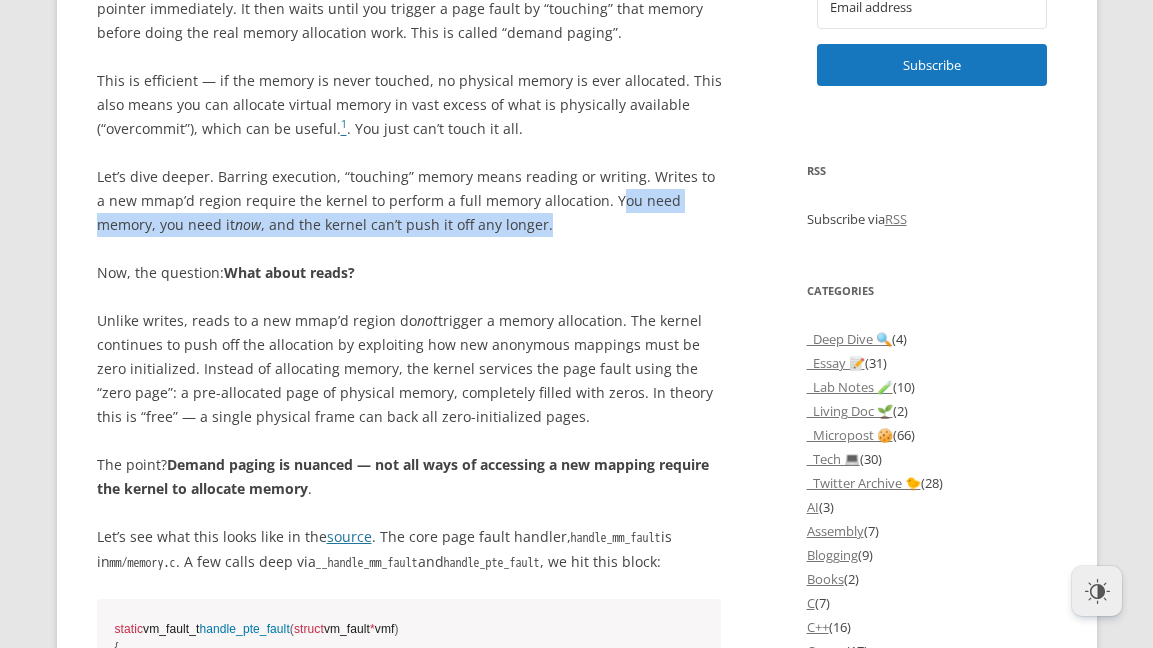 click on "Let’s dive deeper. Barring execution, “touching” memory means reading or writing. Writes to a new mmap’d region require the kernel to perform a full memory allocation. You need memory, you need it  now , and the kernel can’t push it off any longer." at bounding box center (409, 201) 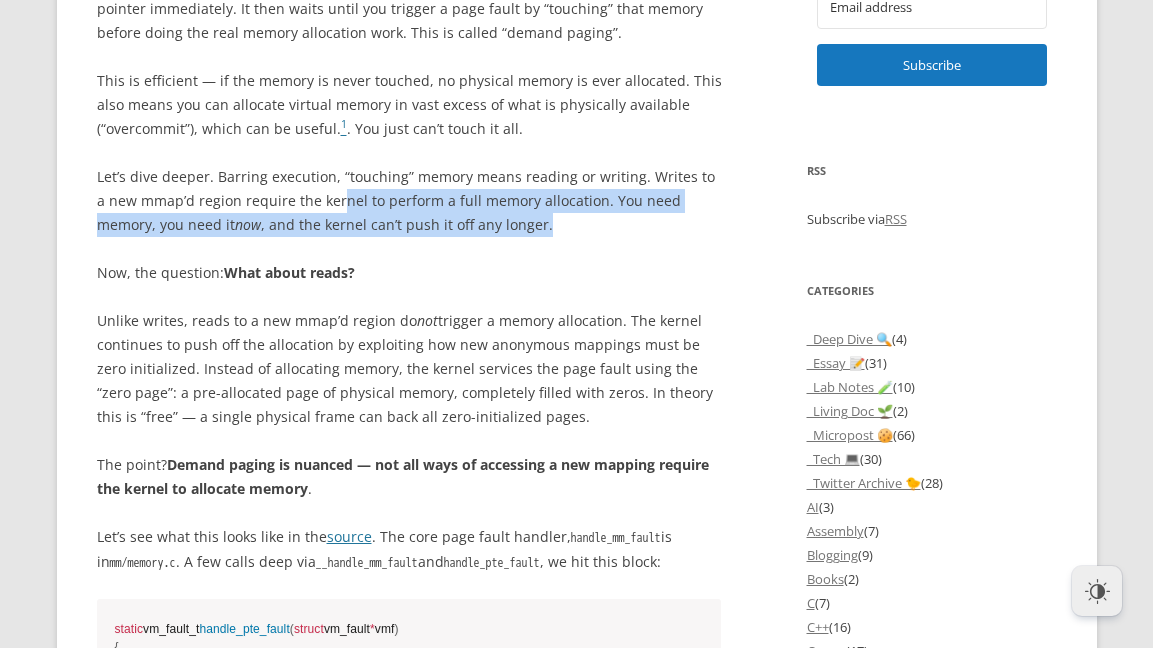 drag, startPoint x: 329, startPoint y: 204, endPoint x: 496, endPoint y: 234, distance: 169.67322 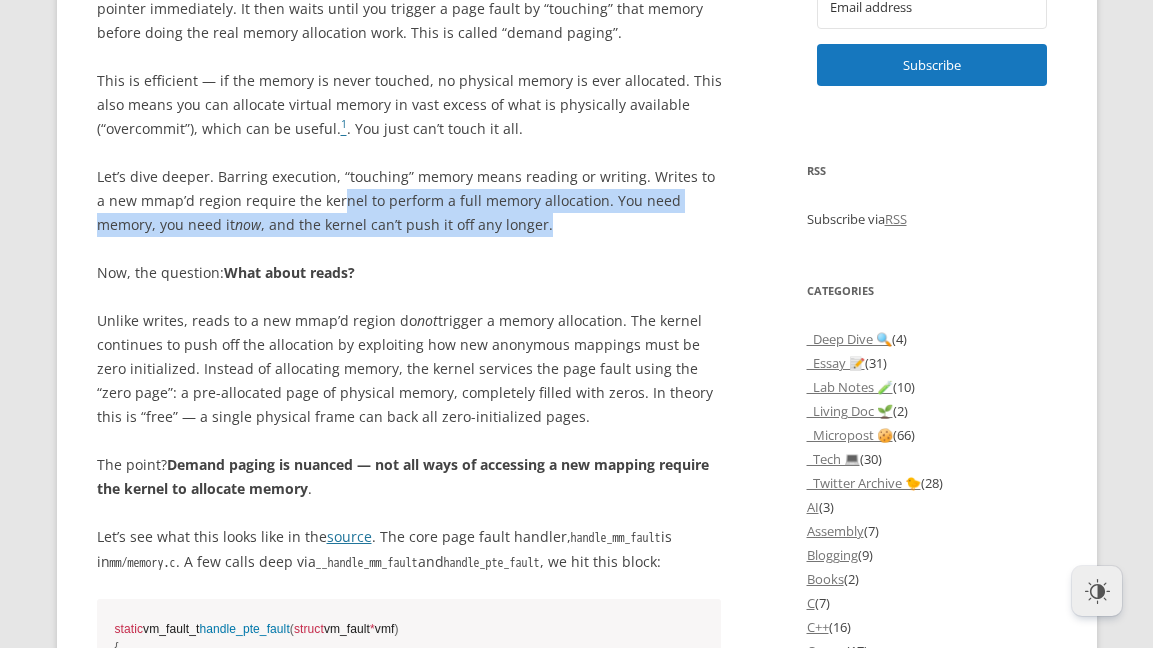 click on "Let’s dive deeper. Barring execution, “touching” memory means reading or writing. Writes to a new mmap’d region require the kernel to perform a full memory allocation. You need memory, you need it  now , and the kernel can’t push it off any longer." at bounding box center [409, 201] 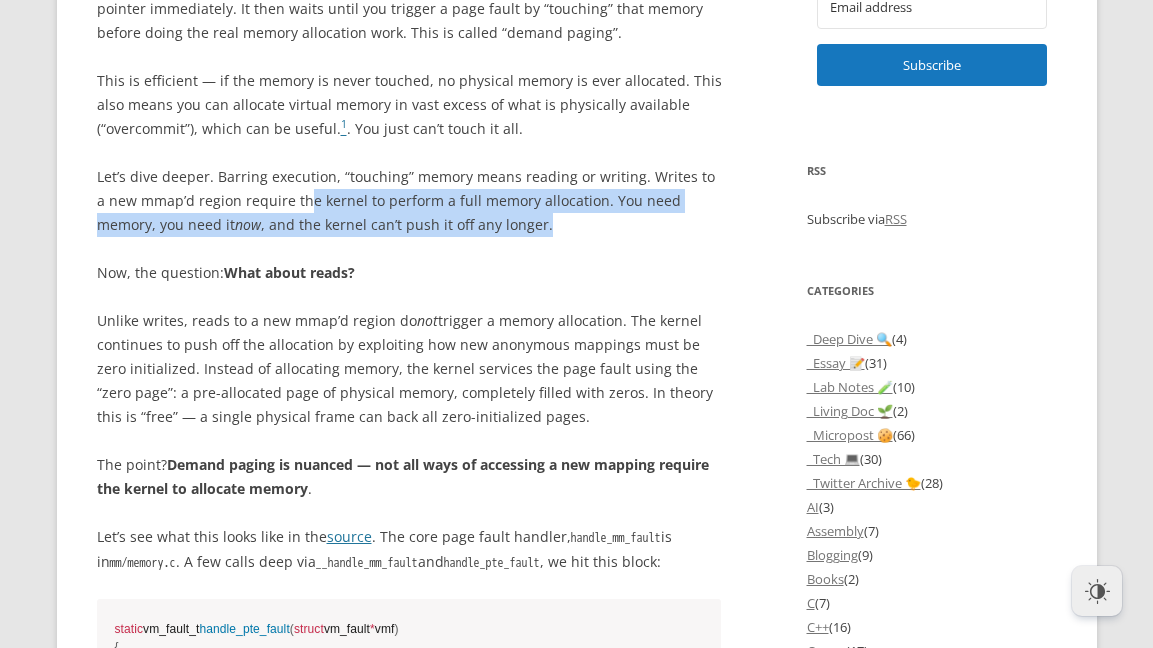 drag, startPoint x: 496, startPoint y: 234, endPoint x: 297, endPoint y: 189, distance: 204.0245 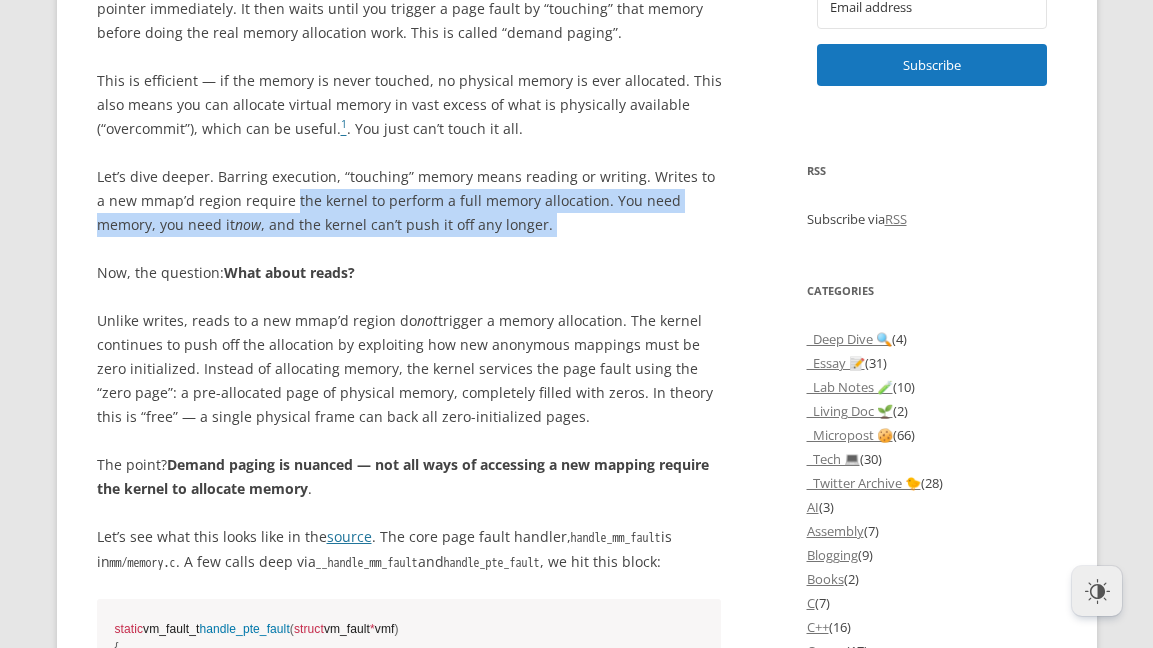 drag, startPoint x: 297, startPoint y: 189, endPoint x: 493, endPoint y: 232, distance: 200.6614 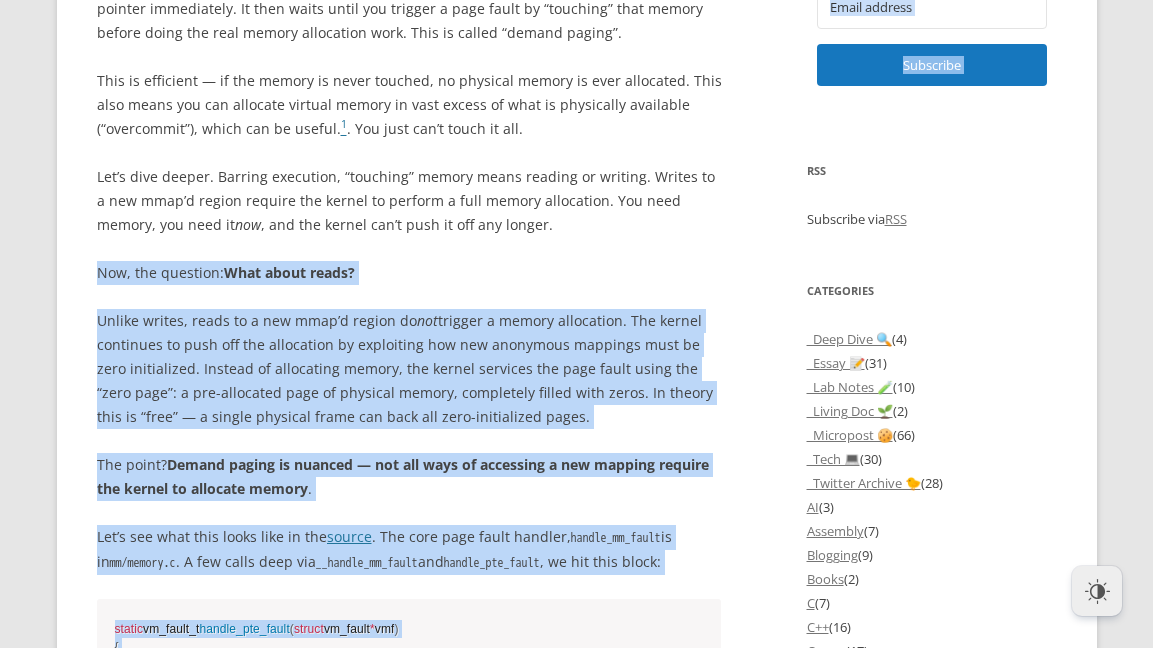 drag, startPoint x: 489, startPoint y: 217, endPoint x: -54, endPoint y: 174, distance: 544.6999 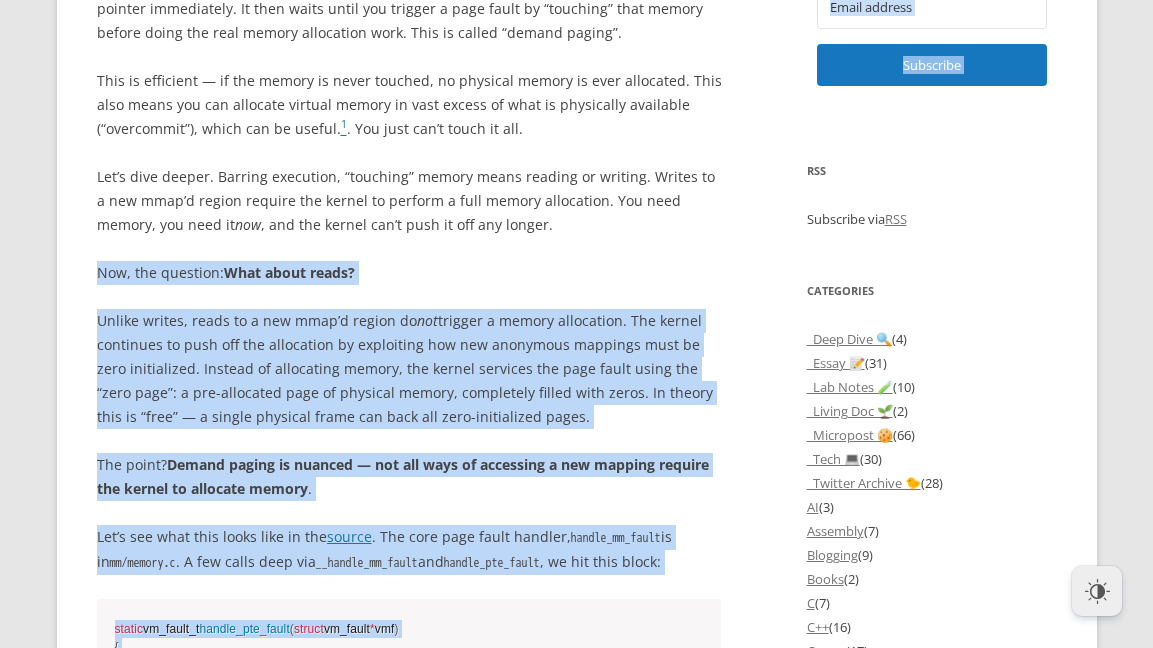 click on "offlinemark
Life, art, and systems programming
Menu
Skip to content
Home
About
Writing
Favorites
Links
Now
What they don’t tell you about demand paging in school
3 Replies
[DATE] :  _Deep Dive 🔍 ,  C++ ,  Favorite ,  Linux ,  Linux Kernel
This post details my adventures with the Linux virtual memory subsystem, and my discovery of a creative way to taunt the OOM (out of memory) killer by accumulating memory in the kernel, rather than in userspace.
Keep reading and you’ll learn:
Internal details of the Linux kernel’s demand paging implementation How to exploit virtual memory to implement highly efficient sparse data structures What page tables are and how to calculate the memory overhead incurred by them
Note: [PERSON_NAME] wrote a great follow up to this post  here .
1" at bounding box center [576, 6079] 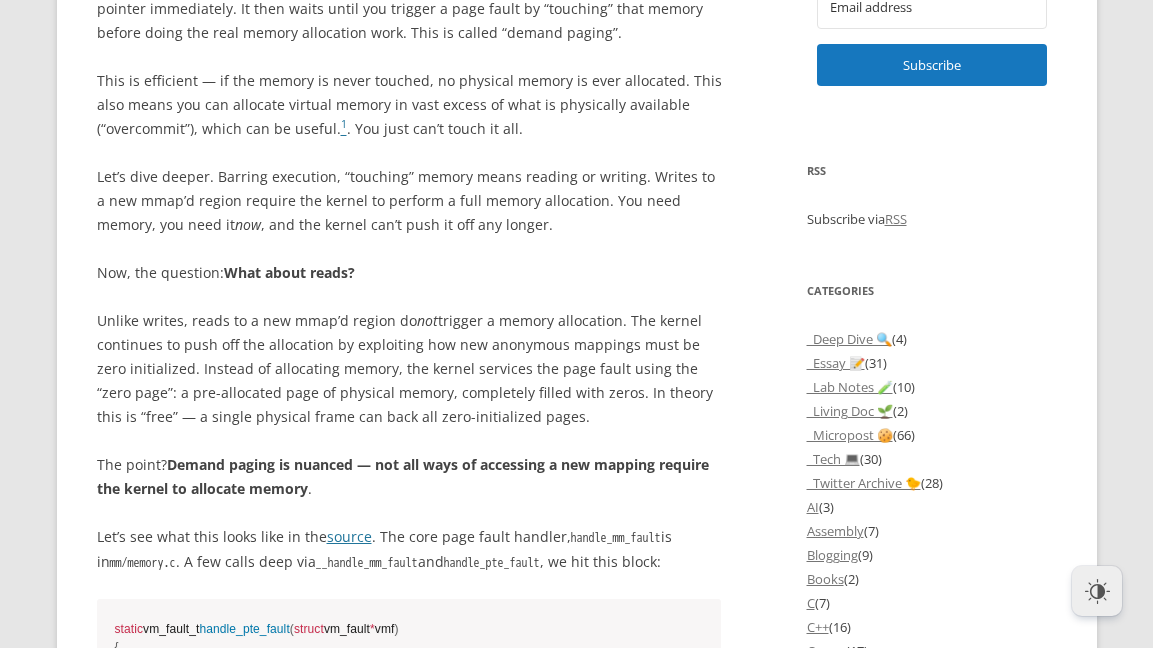 click on "Let’s dive deeper. Barring execution, “touching” memory means reading or writing. Writes to a new mmap’d region require the kernel to perform a full memory allocation. You need memory, you need it  now , and the kernel can’t push it off any longer." at bounding box center (409, 201) 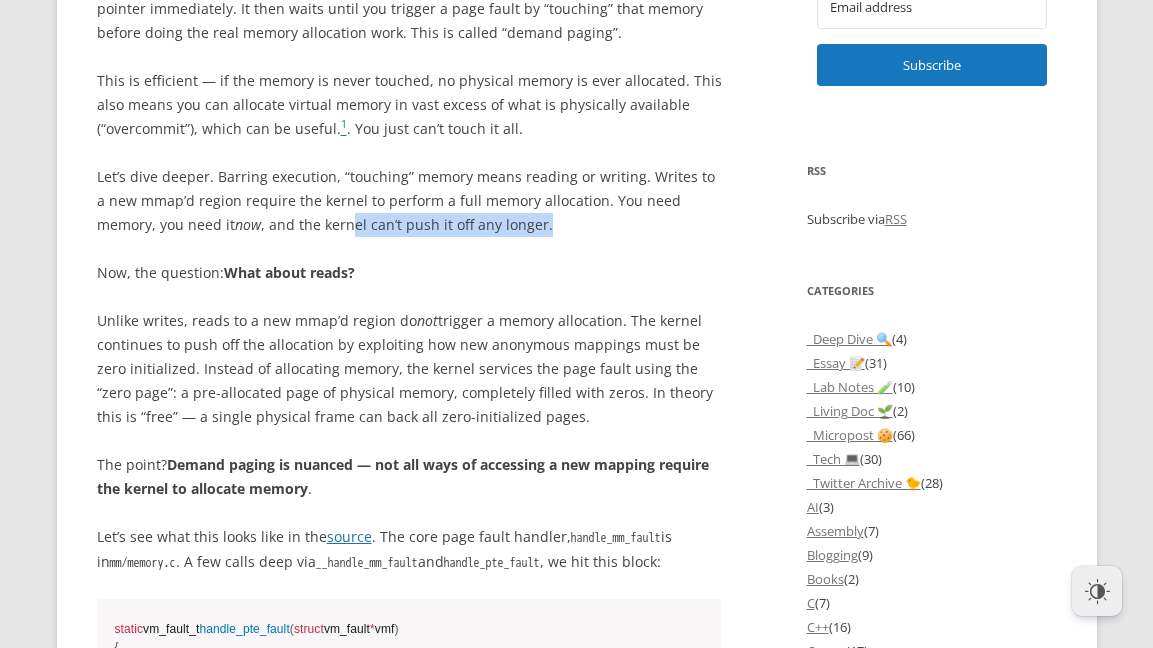 drag, startPoint x: 291, startPoint y: 220, endPoint x: 402, endPoint y: 232, distance: 111.64677 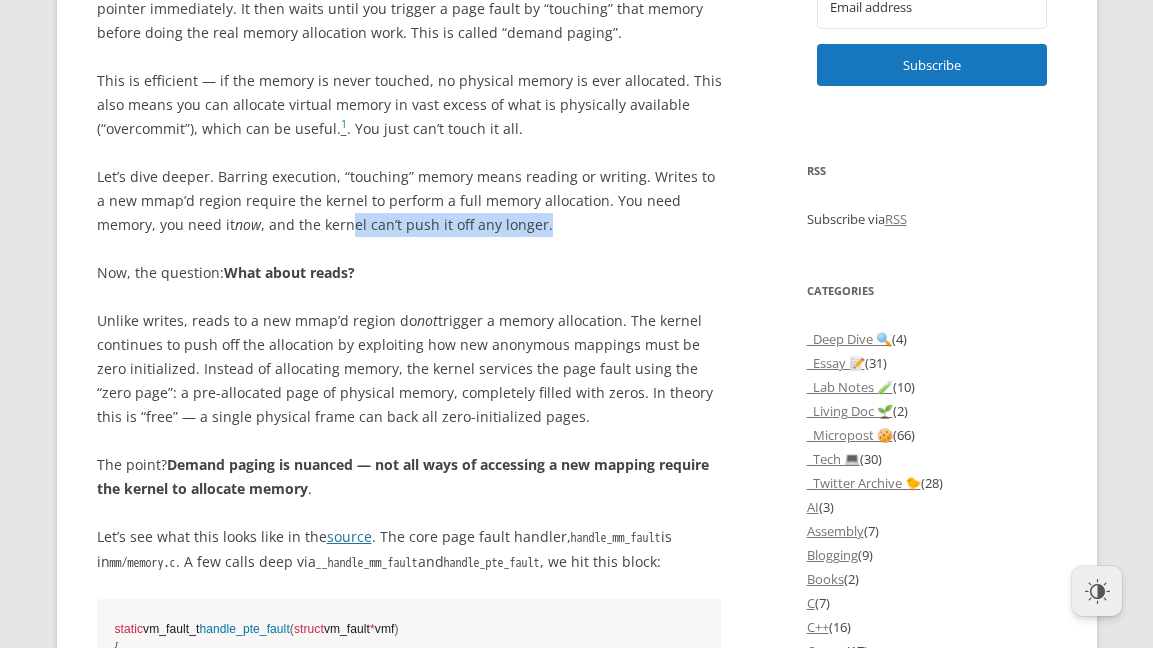 click on "Let’s dive deeper. Barring execution, “touching” memory means reading or writing. Writes to a new mmap’d region require the kernel to perform a full memory allocation. You need memory, you need it  now , and the kernel can’t push it off any longer." at bounding box center (409, 201) 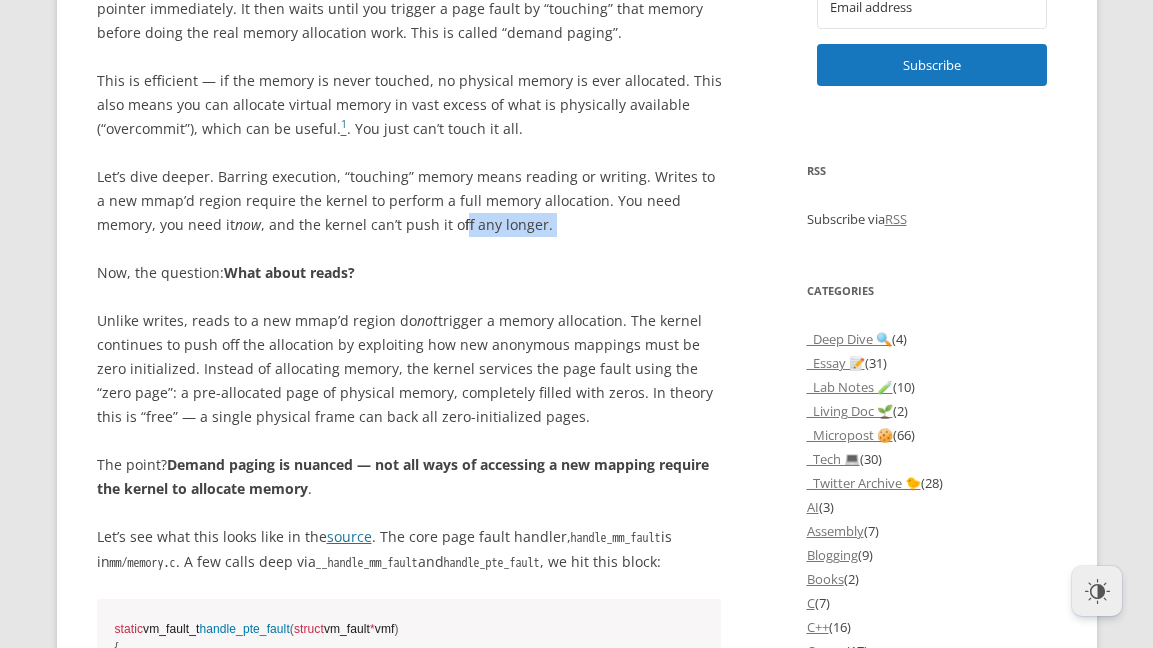 drag, startPoint x: 399, startPoint y: 227, endPoint x: 479, endPoint y: 239, distance: 80.895 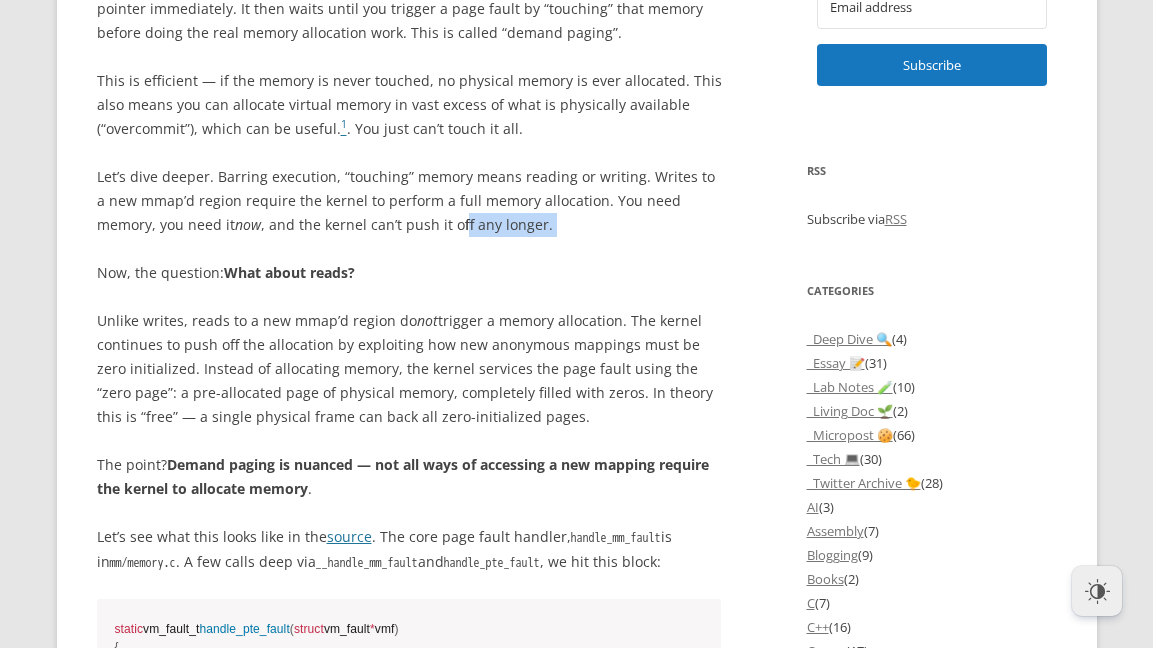 click on "This post details my adventures with the Linux virtual memory subsystem, and my discovery of a creative way to taunt the OOM (out of memory) killer by accumulating memory in the kernel, rather than in userspace.
Keep reading and you’ll learn:
Internal details of the Linux kernel’s demand paging implementation How to exploit virtual memory to implement highly efficient sparse data structures What page tables are and how to calculate the memory overhead incurred by them A cute way to get killed by the OOM killer while appearing to consume very little memory (great for parties)
Note: [PERSON_NAME] wrote a great follow up to this post  here .
Part 1: Demand paging is nuanced
As usual, the story begins with me asking questions about implementation details. This time, about the Linux kernel’s demand paging implementation.
1 . You just can’t touch it all.
now , and the kernel can’t push it off any longer.
Now, the question:  What about reads?
not" at bounding box center (409, 6072) 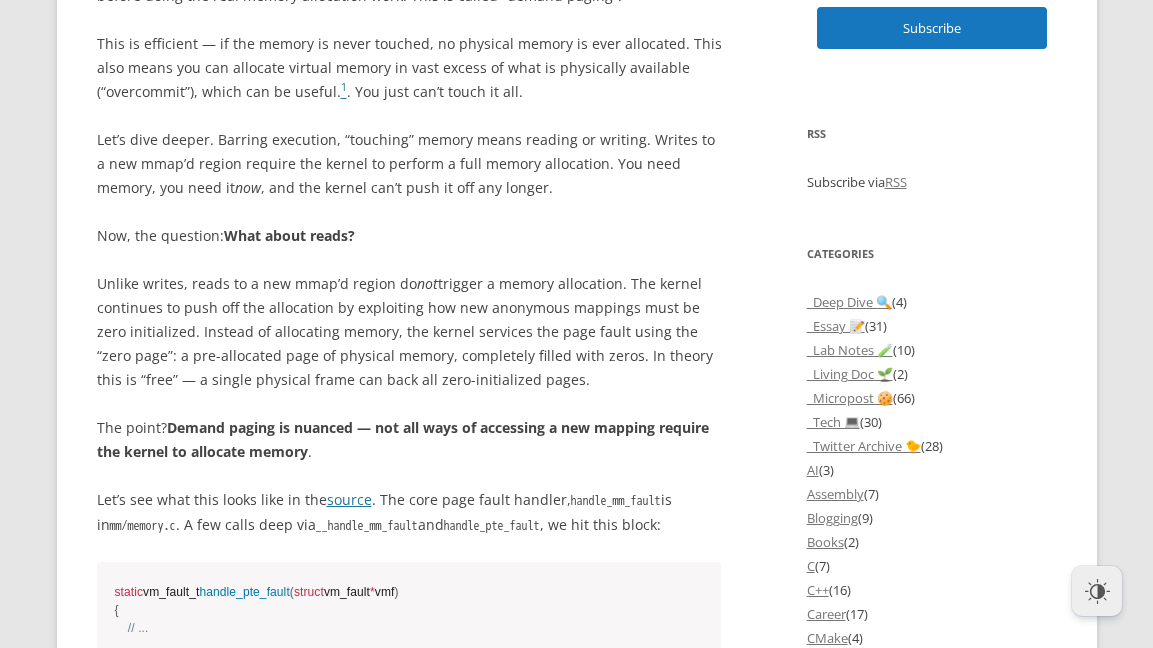 click on "Unlike writes, reads to a new mmap’d region do  not  trigger a memory allocation. The kernel continues to push off the allocation by exploiting how new anonymous mappings must be zero initialized. Instead of allocating memory, the kernel services the page fault using the “zero page”: a pre-allocated page of physical memory, completely filled with zeros. In theory this is “free” — a single physical frame can back all zero-initialized pages." at bounding box center (409, 332) 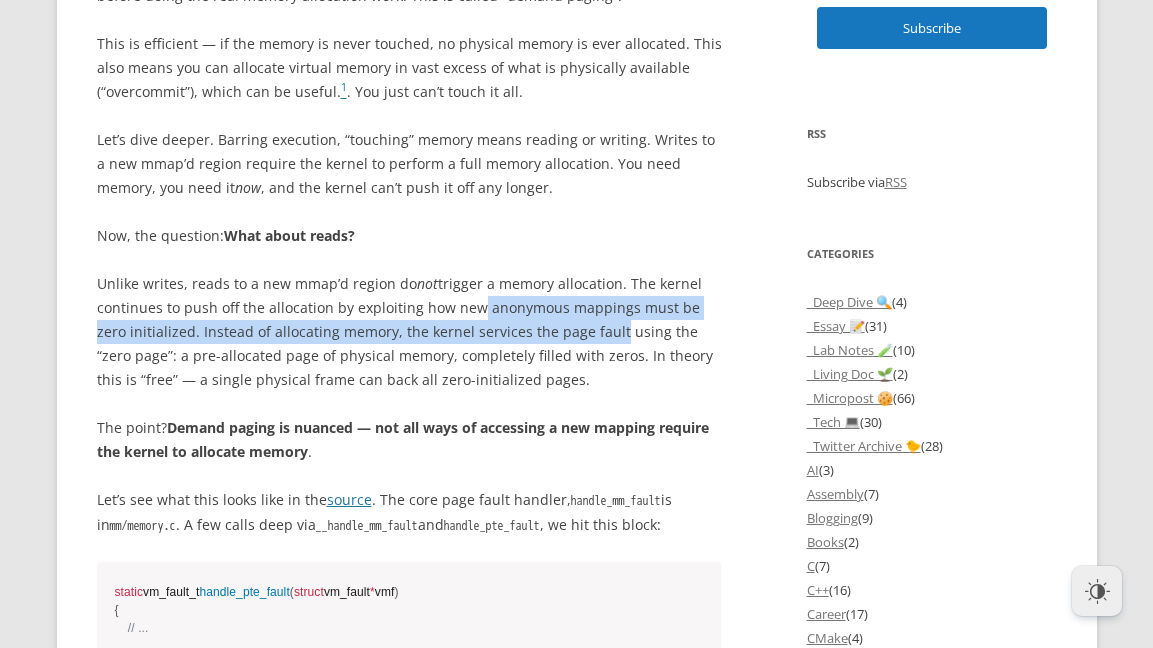 drag, startPoint x: 466, startPoint y: 302, endPoint x: 572, endPoint y: 328, distance: 109.14211 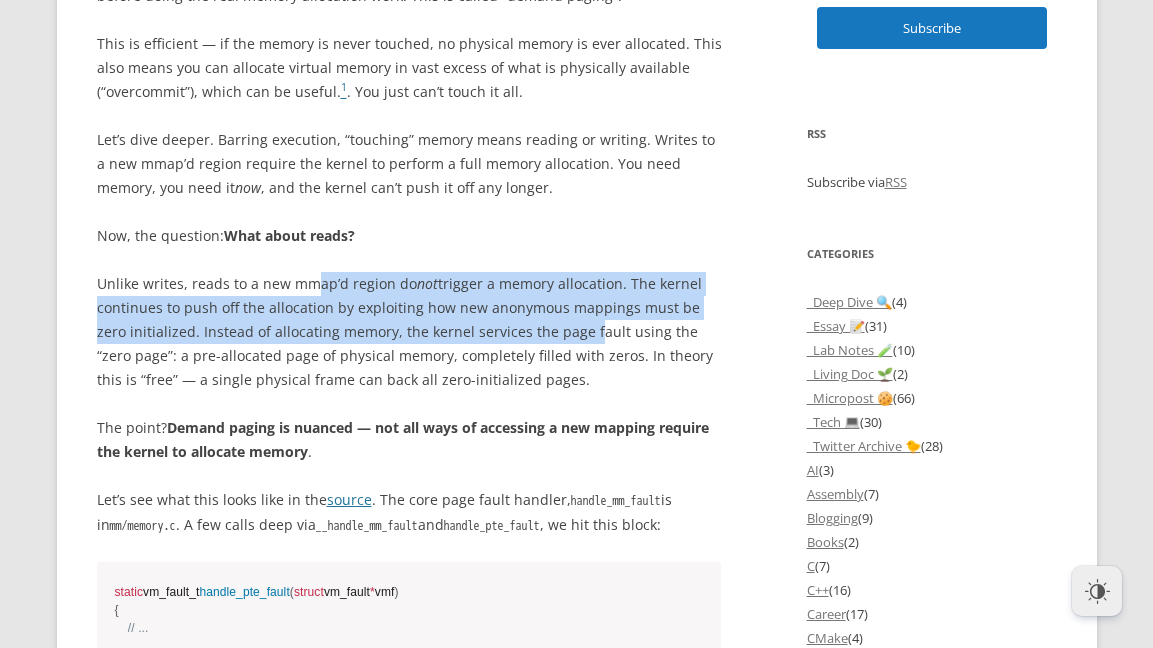 drag, startPoint x: 356, startPoint y: 293, endPoint x: 551, endPoint y: 330, distance: 198.47922 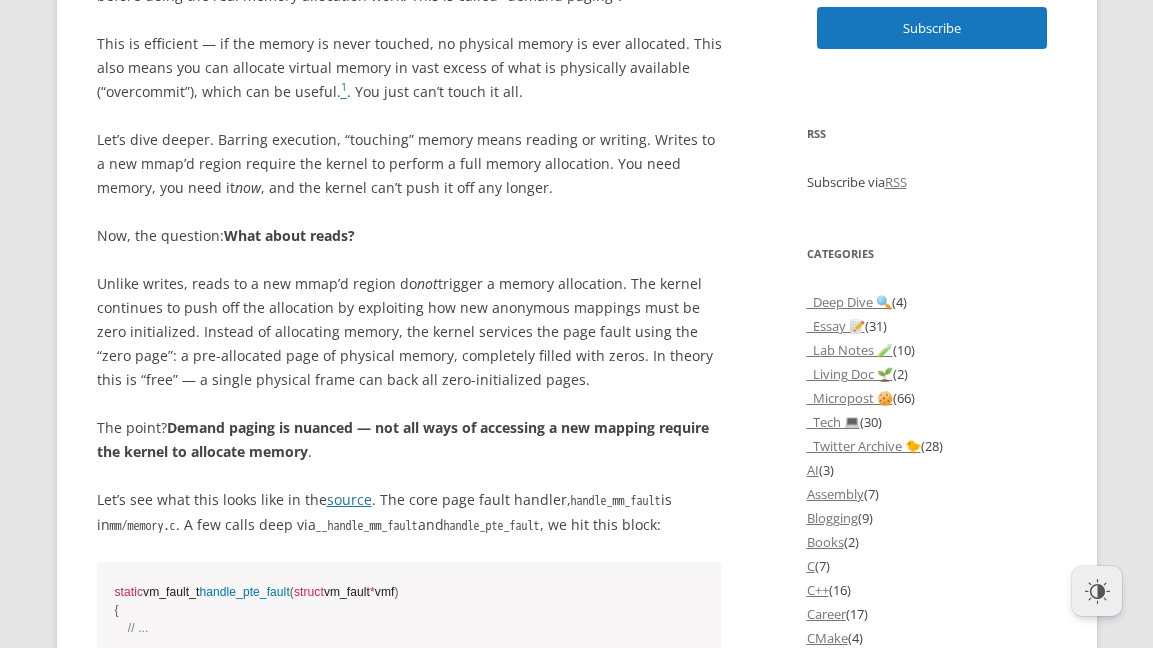 scroll, scrollTop: 1504, scrollLeft: 0, axis: vertical 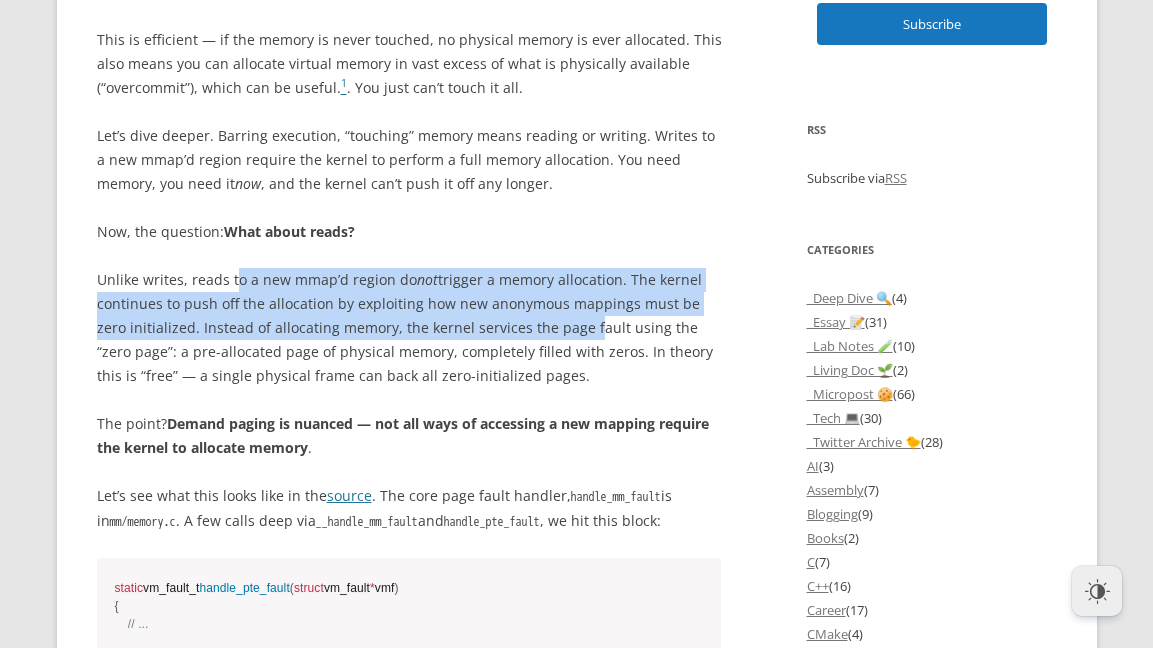 drag, startPoint x: 549, startPoint y: 330, endPoint x: 237, endPoint y: 285, distance: 315.2285 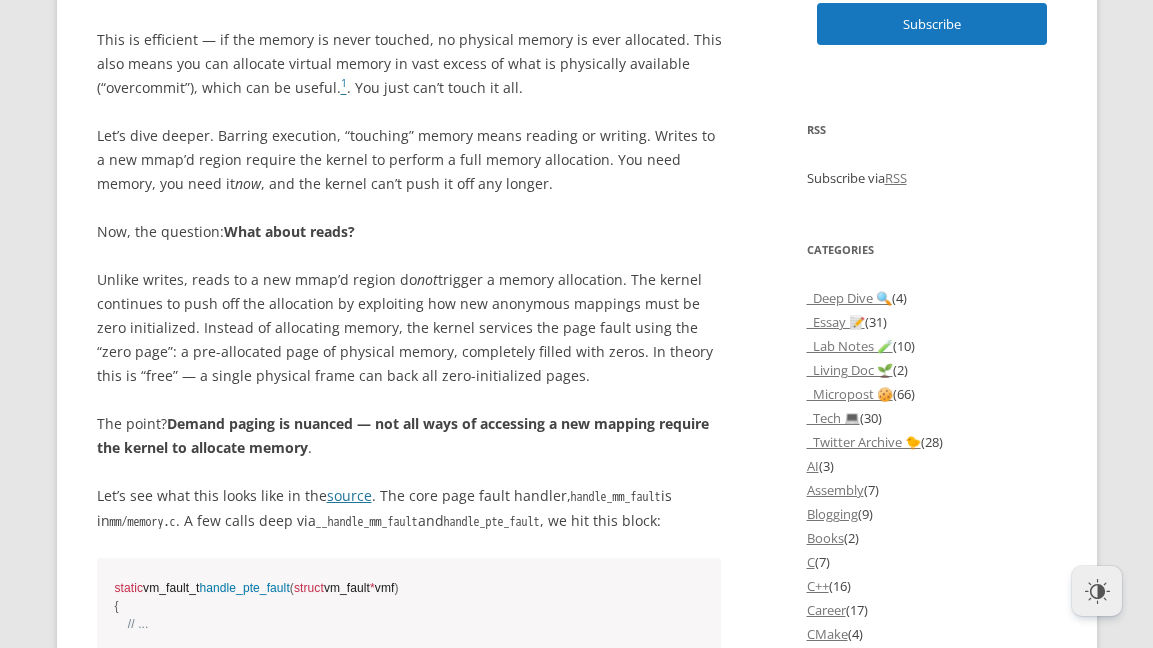 scroll, scrollTop: 1508, scrollLeft: 0, axis: vertical 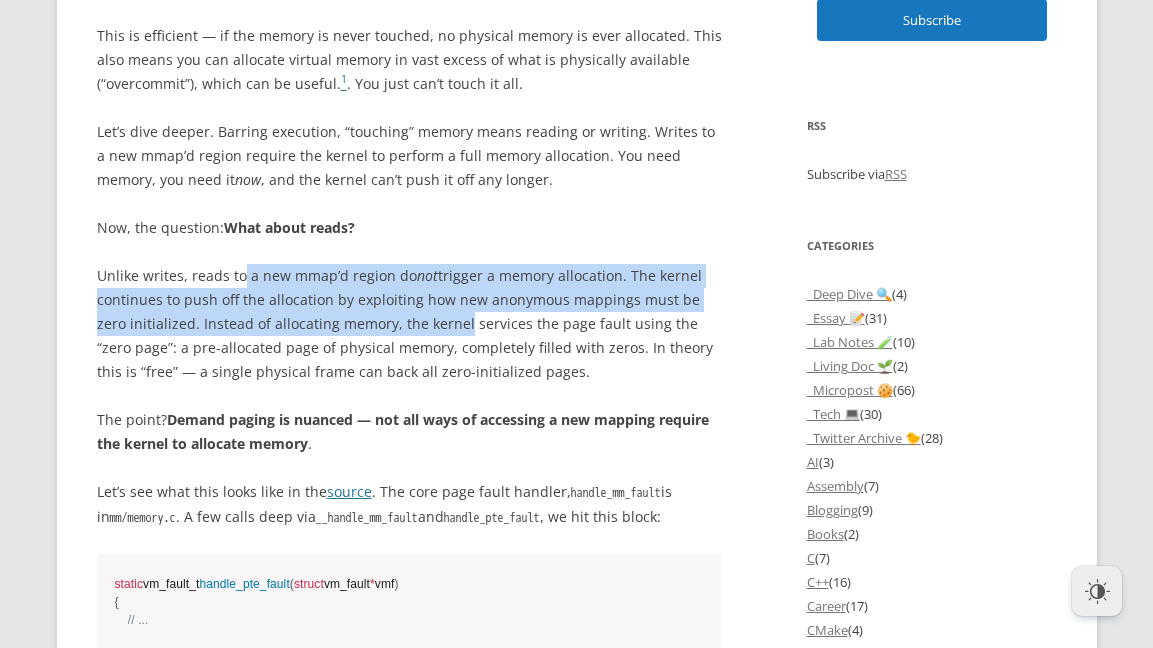 drag, startPoint x: 239, startPoint y: 281, endPoint x: 423, endPoint y: 317, distance: 187.48866 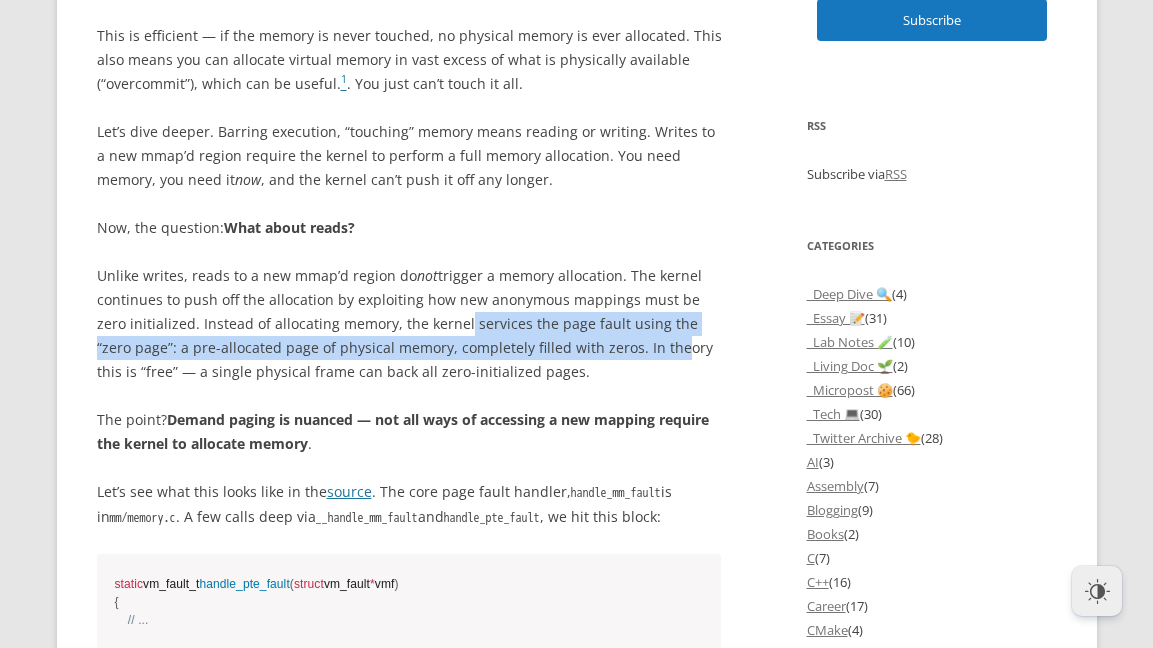 drag, startPoint x: 423, startPoint y: 313, endPoint x: 626, endPoint y: 346, distance: 205.66478 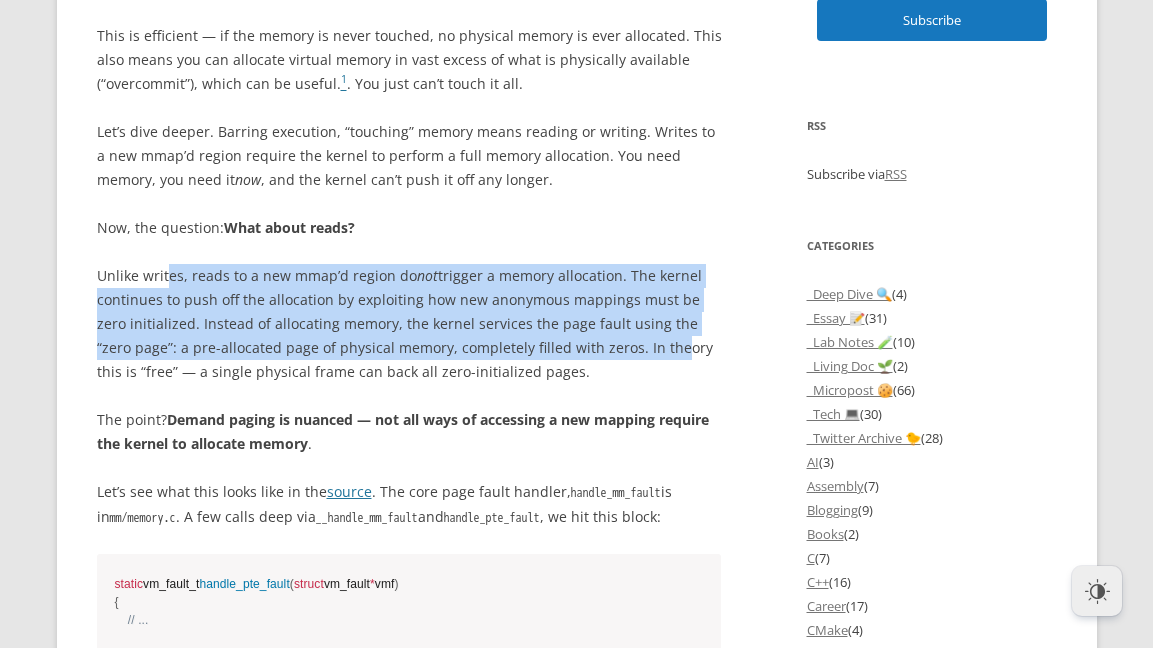 drag, startPoint x: 626, startPoint y: 346, endPoint x: 169, endPoint y: 272, distance: 462.95248 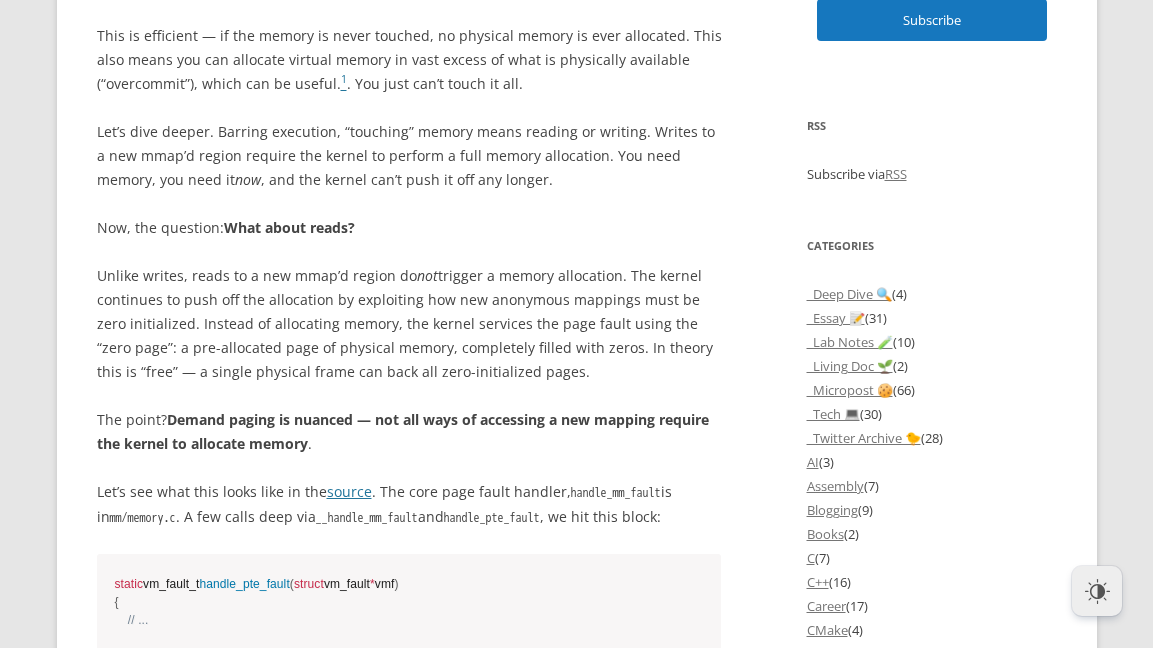 scroll, scrollTop: 1684, scrollLeft: 0, axis: vertical 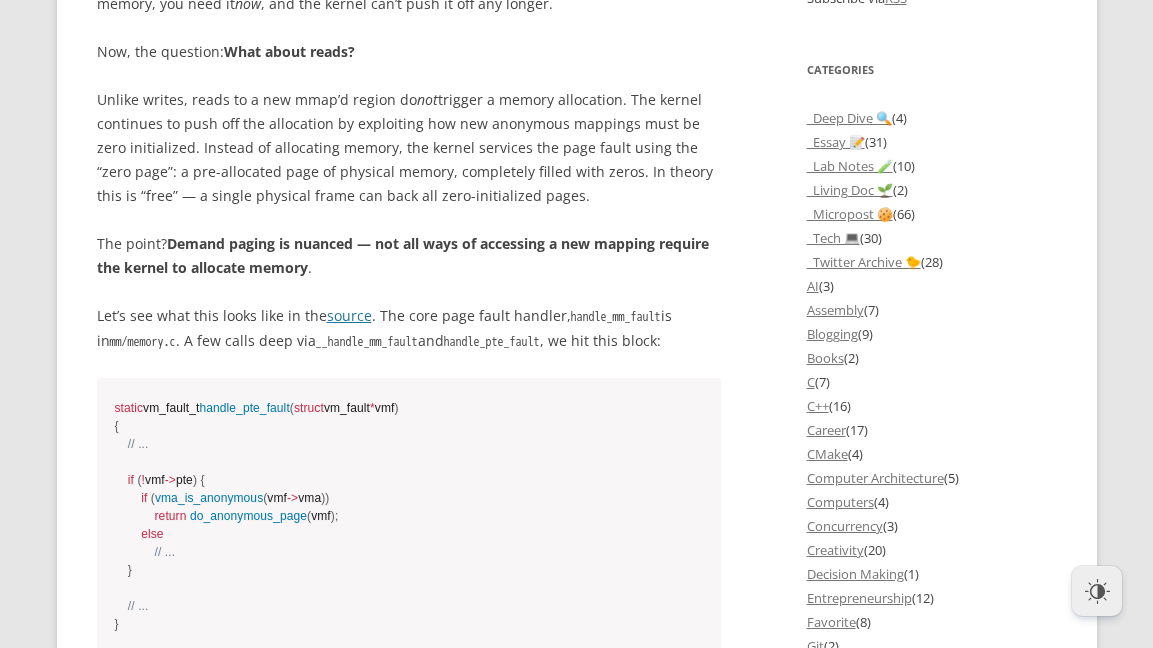click on "Demand paging is nuanced — not all ways of accessing a new mapping require the kernel to allocate memory" at bounding box center [403, 255] 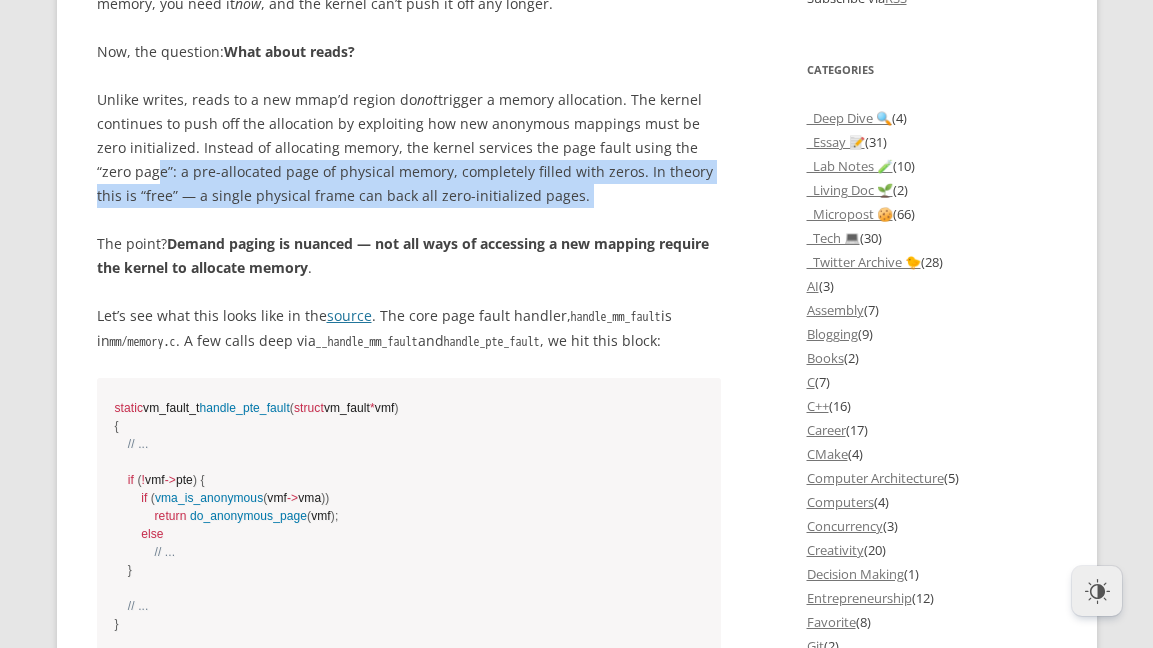 drag, startPoint x: 114, startPoint y: 173, endPoint x: 176, endPoint y: 211, distance: 72.718636 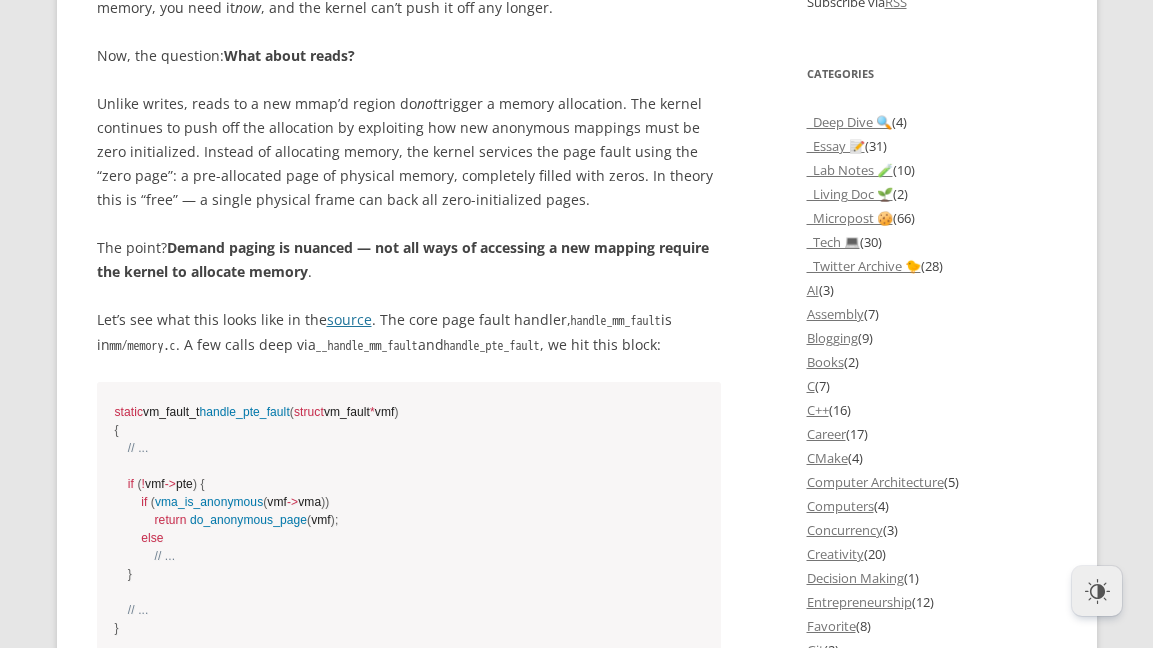 click on "Unlike writes, reads to a new mmap’d region do  not  trigger a memory allocation. The kernel continues to push off the allocation by exploiting how new anonymous mappings must be zero initialized. Instead of allocating memory, the kernel services the page fault using the “zero page”: a pre-allocated page of physical memory, completely filled with zeros. In theory this is “free” — a single physical frame can back all zero-initialized pages." at bounding box center [409, 152] 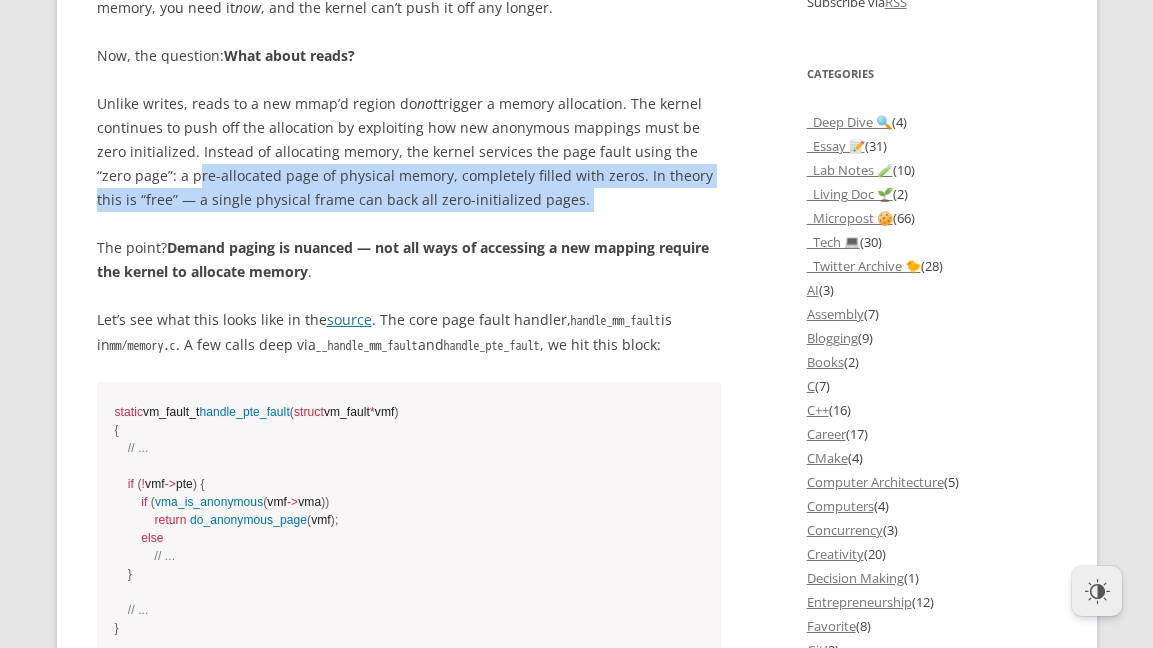 drag, startPoint x: 154, startPoint y: 174, endPoint x: 534, endPoint y: 225, distance: 383.4071 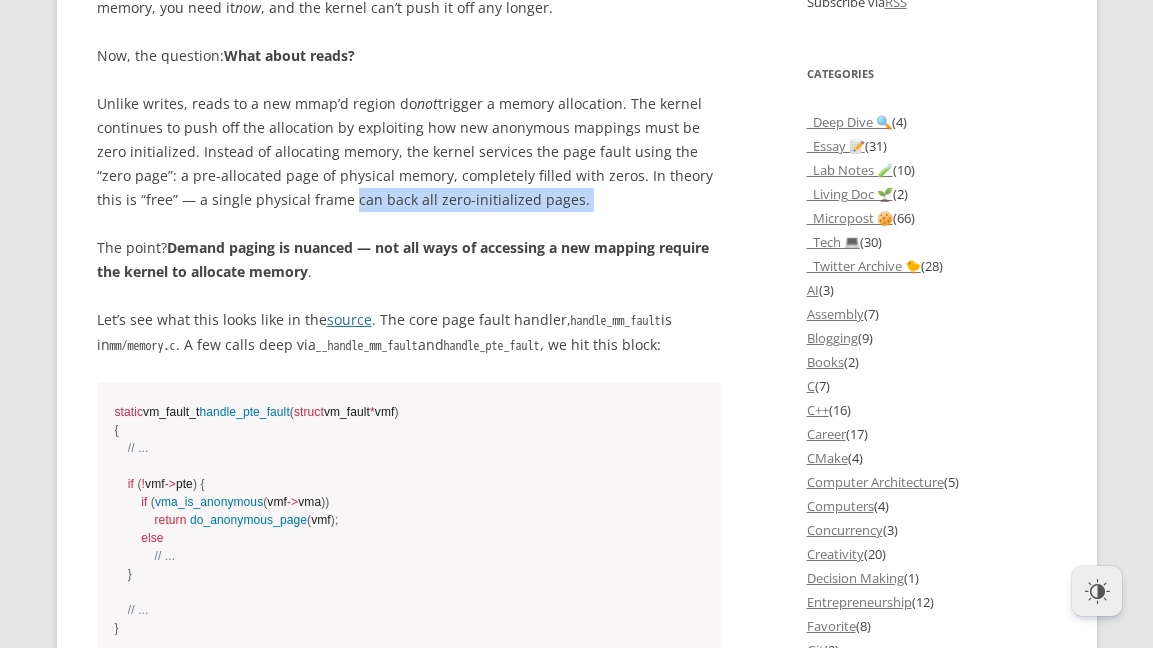 drag, startPoint x: 299, startPoint y: 192, endPoint x: 467, endPoint y: 212, distance: 169.1863 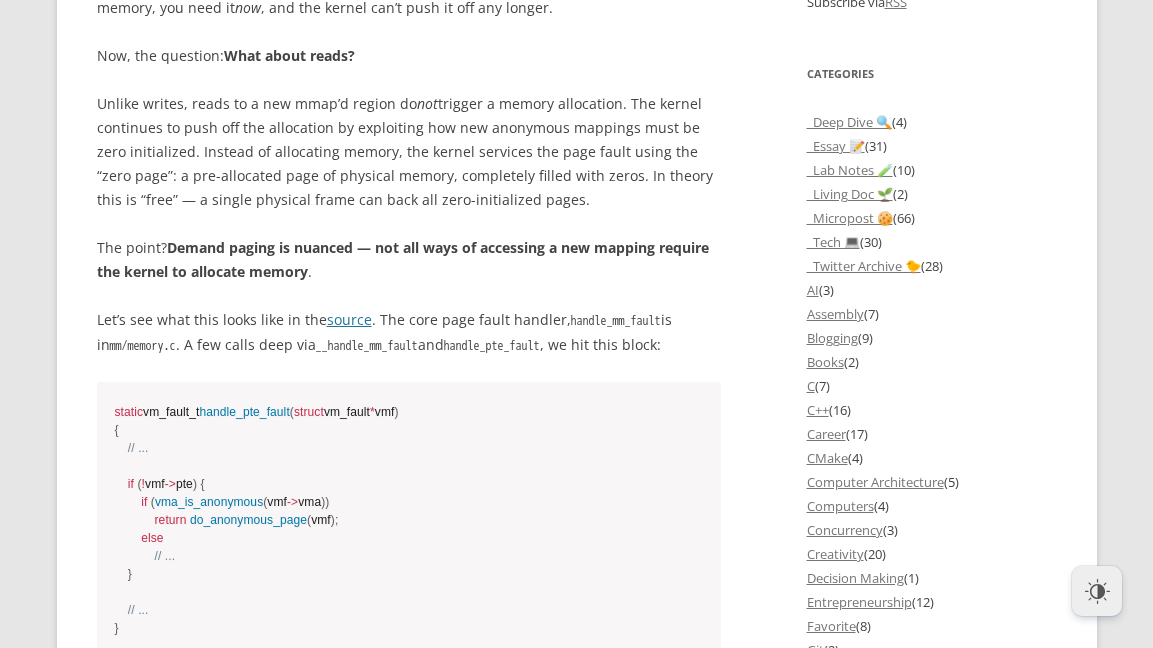click on "This post details my adventures with the Linux virtual memory subsystem, and my discovery of a creative way to taunt the OOM (out of memory) killer by accumulating memory in the kernel, rather than in userspace.
Keep reading and you’ll learn:
Internal details of the Linux kernel’s demand paging implementation How to exploit virtual memory to implement highly efficient sparse data structures What page tables are and how to calculate the memory overhead incurred by them A cute way to get killed by the OOM killer while appearing to consume very little memory (great for parties)
Note: [PERSON_NAME] wrote a great follow up to this post  here .
Part 1: Demand paging is nuanced
As usual, the story begins with me asking questions about implementation details. This time, about the Linux kernel’s demand paging implementation.
1 . You just can’t touch it all.
now , and the kernel can’t push it off any longer.
Now, the question:  What about reads?
not" at bounding box center [409, 5855] 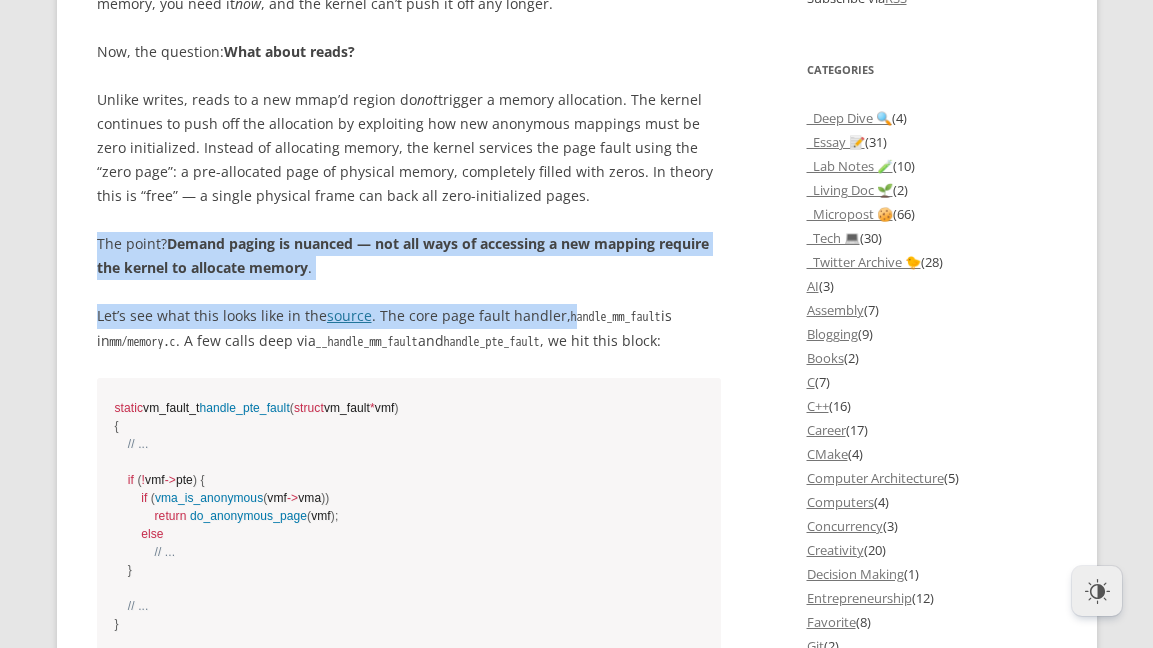 drag, startPoint x: 530, startPoint y: 304, endPoint x: 568, endPoint y: 318, distance: 40.496914 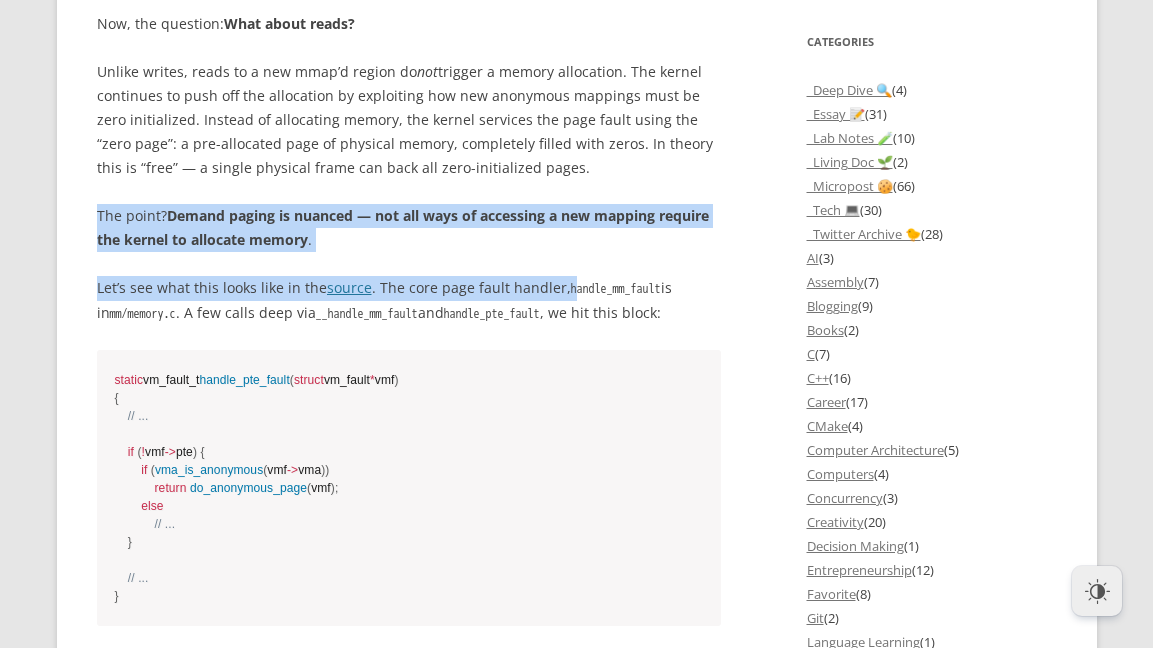 click on "This post details my adventures with the Linux virtual memory subsystem, and my discovery of a creative way to taunt the OOM (out of memory) killer by accumulating memory in the kernel, rather than in userspace.
Keep reading and you’ll learn:
Internal details of the Linux kernel’s demand paging implementation How to exploit virtual memory to implement highly efficient sparse data structures What page tables are and how to calculate the memory overhead incurred by them A cute way to get killed by the OOM killer while appearing to consume very little memory (great for parties)
Note: [PERSON_NAME] wrote a great follow up to this post  here .
Part 1: Demand paging is nuanced
As usual, the story begins with me asking questions about implementation details. This time, about the Linux kernel’s demand paging implementation.
1 . You just can’t touch it all.
now , and the kernel can’t push it off any longer.
Now, the question:  What about reads?
not" at bounding box center (409, 5823) 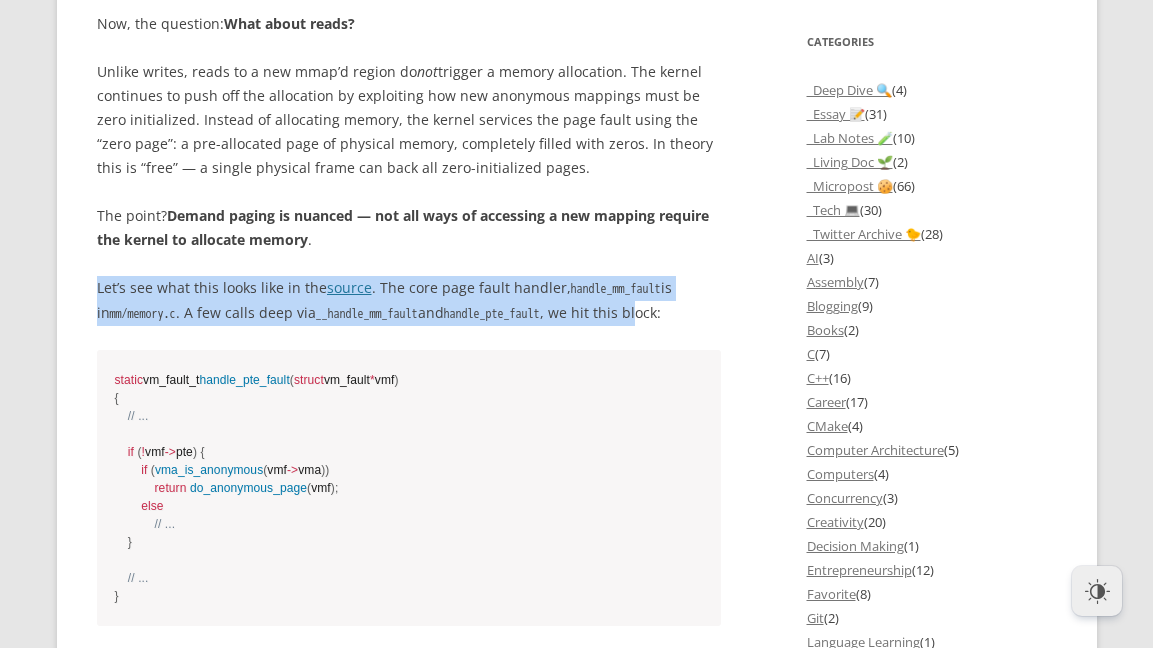drag, startPoint x: 329, startPoint y: 250, endPoint x: 675, endPoint y: 317, distance: 352.4273 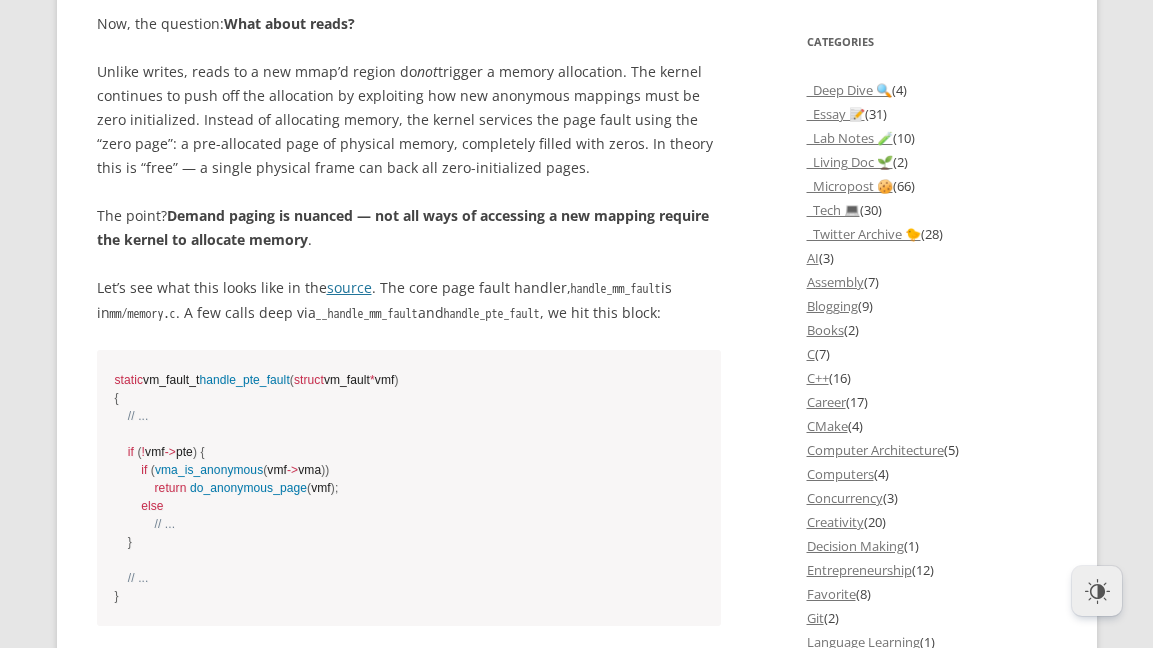 click on "Let’s see what this looks like in the  source . The core page fault handler,  handle_mm_fault  is in  mm/memory.c . A few calls deep via  __handle_mm_fault  and  handle_pte_fault , we hit this block:" at bounding box center (409, 301) 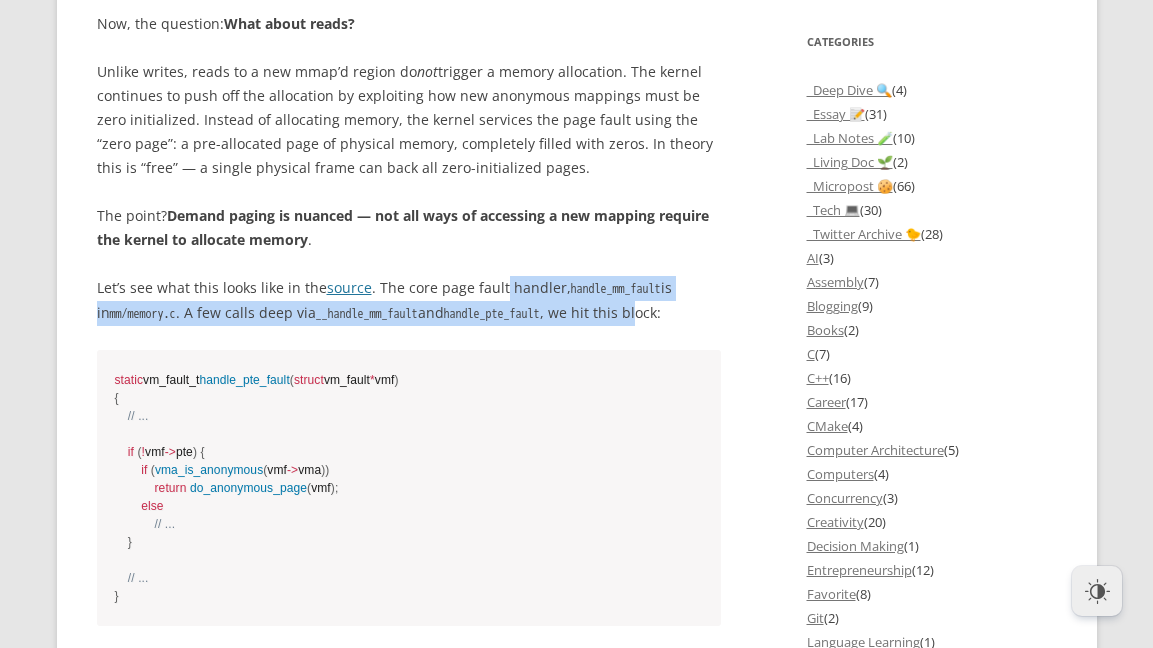 drag, startPoint x: 674, startPoint y: 317, endPoint x: 498, endPoint y: 283, distance: 179.25401 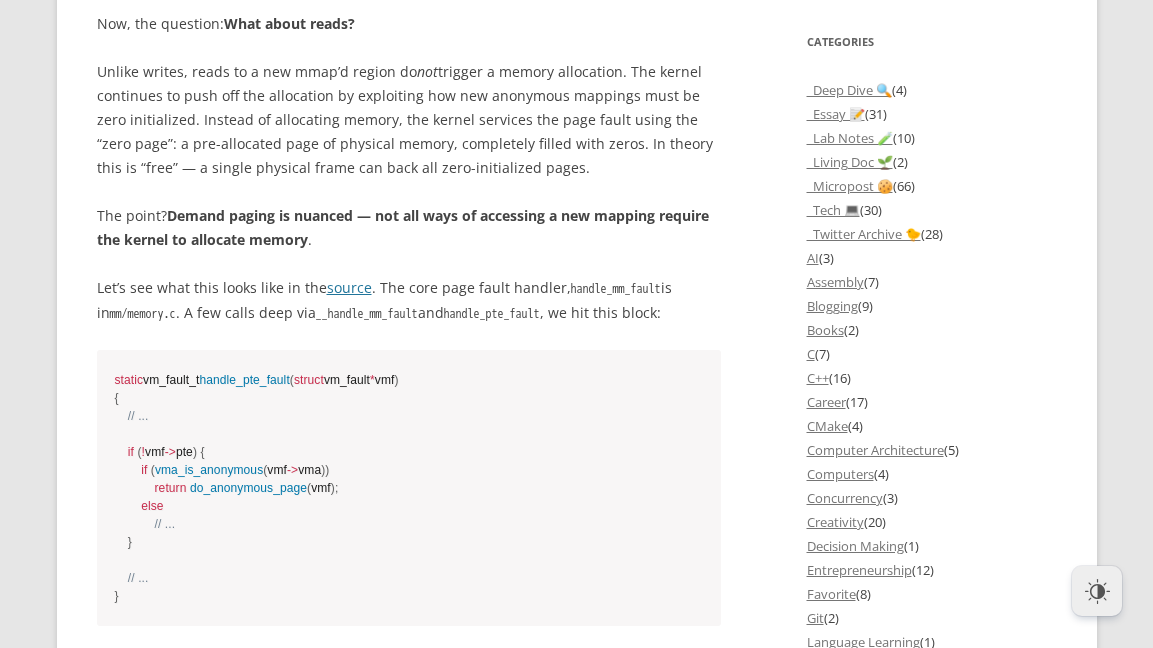 scroll, scrollTop: 1732, scrollLeft: 0, axis: vertical 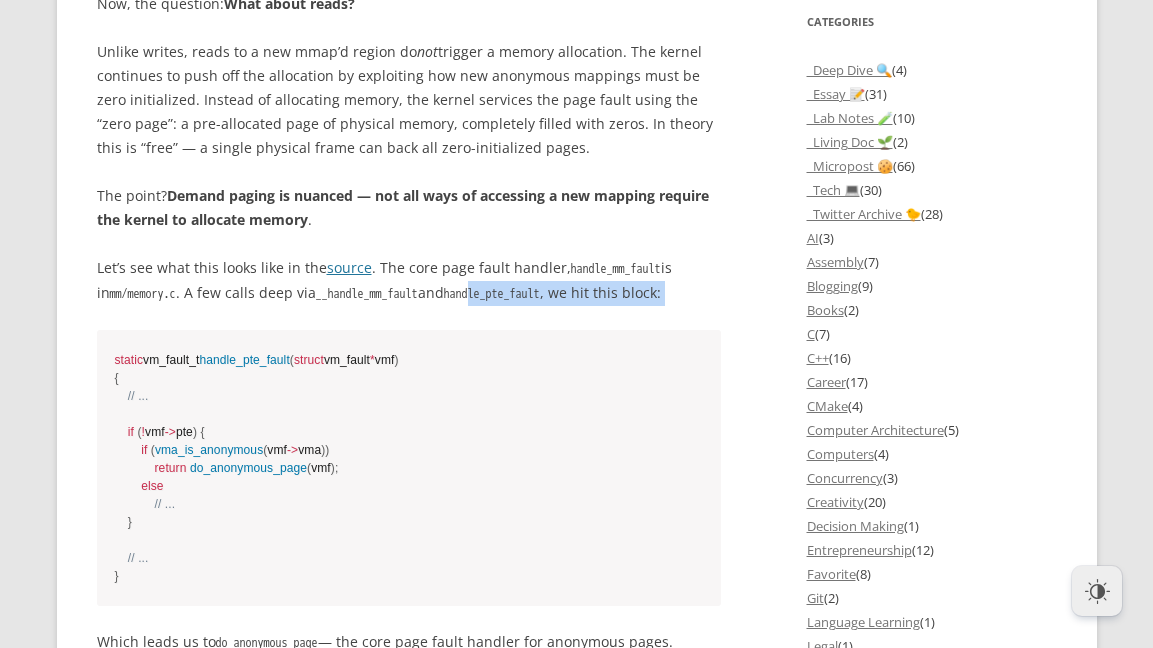 drag, startPoint x: 498, startPoint y: 283, endPoint x: 470, endPoint y: 326, distance: 51.312767 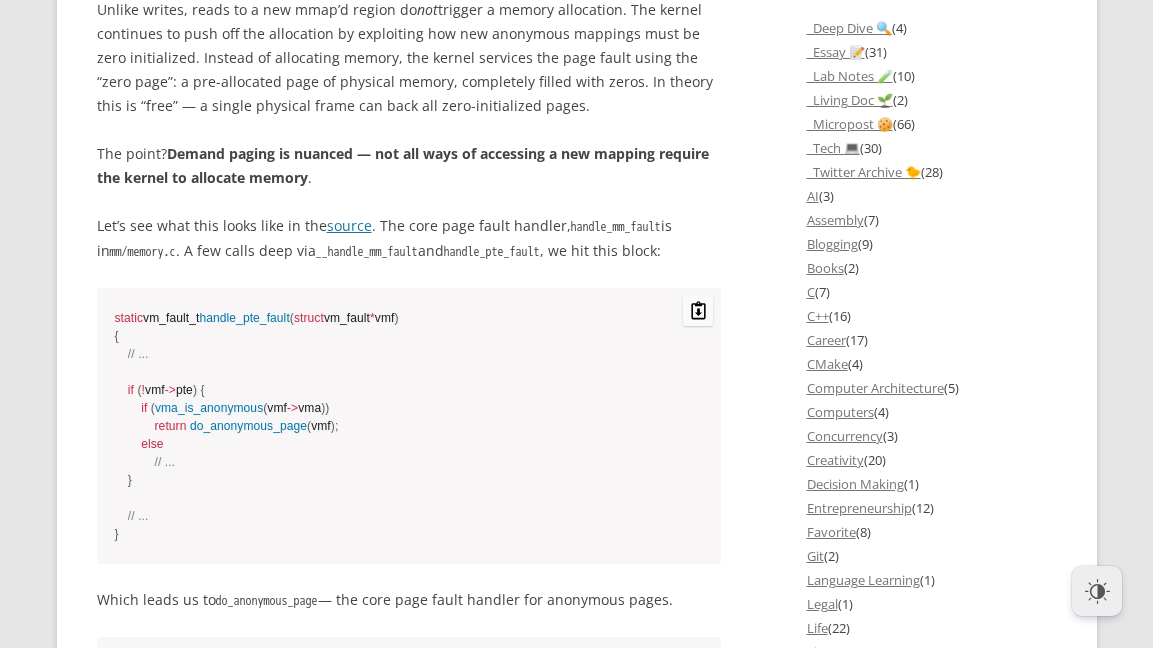 click on "static  vm_fault_t  handle_pte_fault ( struct  vm_fault  * vmf )
{
// ...
if   ( ! vmf -> pte )   {
if   ( vma_is_anonymous ( vmf -> vma ) )
return   do_anonymous_page ( vmf ) ;
else
// ...
}
// ...
}" at bounding box center [409, 426] 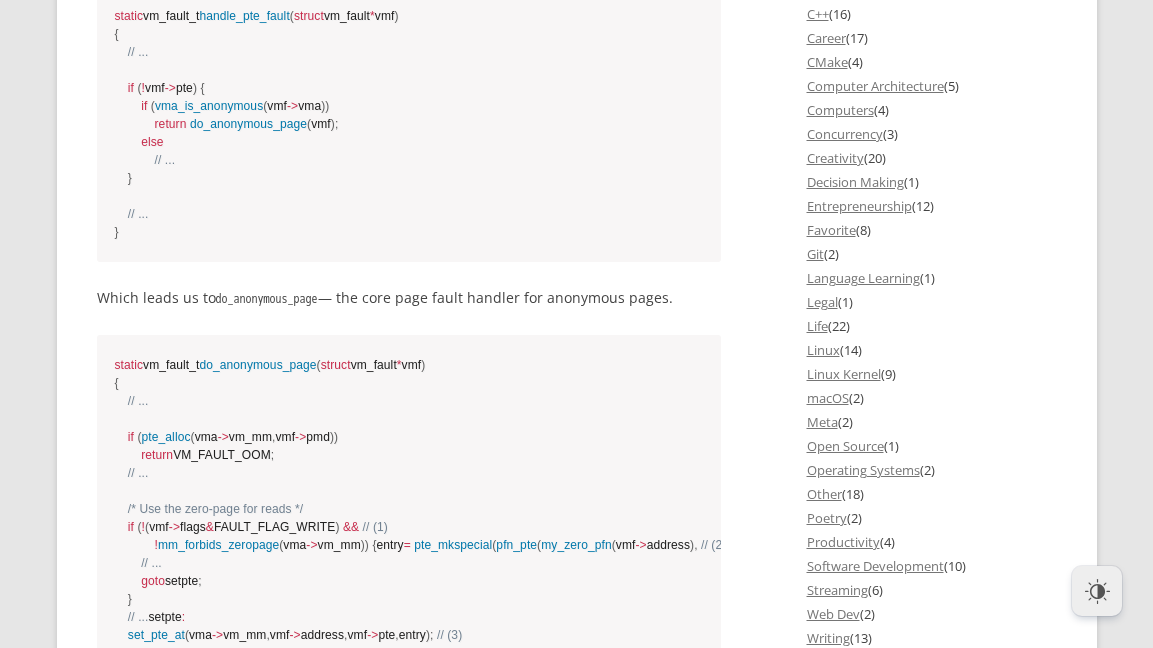 scroll, scrollTop: 2080, scrollLeft: 0, axis: vertical 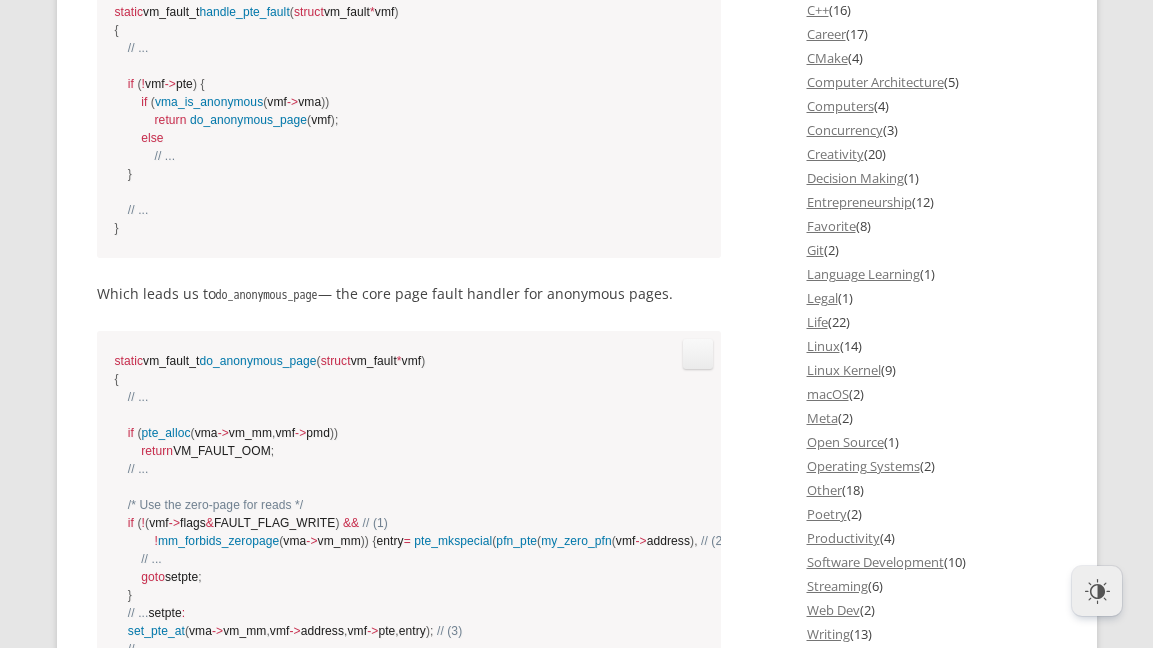 drag, startPoint x: 475, startPoint y: 302, endPoint x: 708, endPoint y: 361, distance: 240.35391 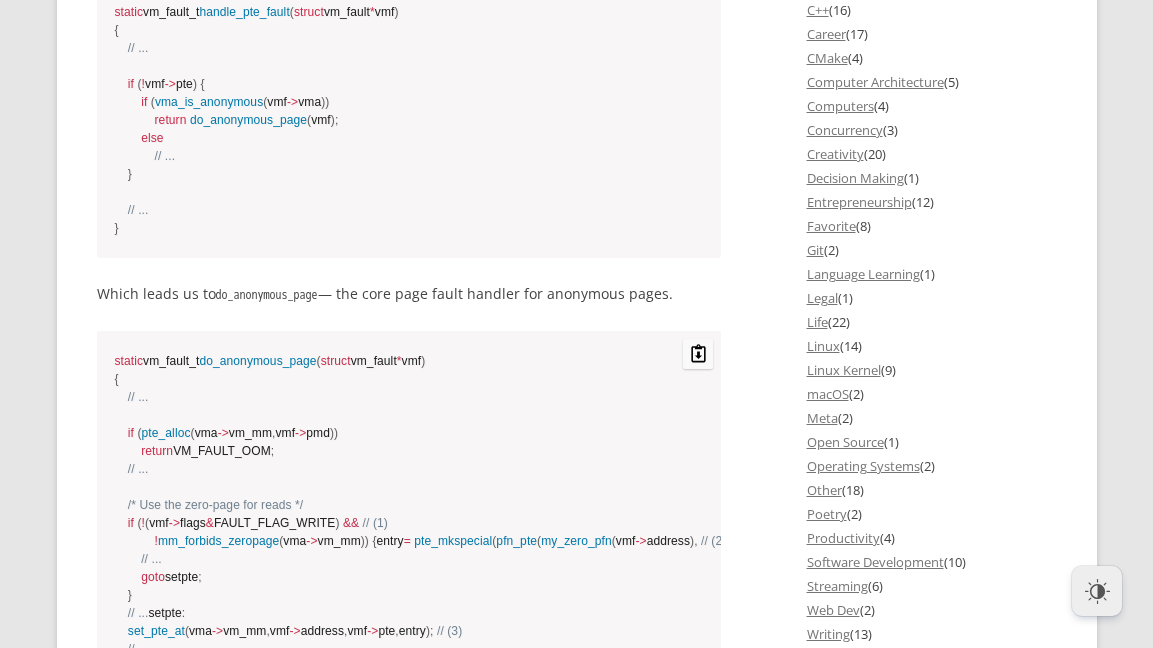 click on "static  vm_fault_t  do_anonymous_page ( struct  vm_fault  * vmf )
{
// ...
if   ( pte_alloc ( vma -> vm_mm ,  vmf -> pmd ) )
return  VM_FAULT_OOM ;
// ...
/* Use the zero-page for reads */
if   ( ! ( vmf -> flags  &  FAULT_FLAG_WRITE )   &&   // (1)
! mm_forbids_zeropage ( vma -> vm_mm ) )   {
entry  =   pte_mkspecial ( pfn_pte ( my_zero_pfn ( vmf -> address ) ,   // (2)
vma -> vm_page_prot ) ) ;
vmf -> pte  =   pte_offset_map_lock ( vma -> vm_mm ,  vmf -> pmd ,
vmf -> address ,   & vmf -> ptl ) ;
// ...
goto  setpte ;
}
// ...
setpte :
set_pte_at ( vma -> vm_mm ,  vmf -> address ,  vmf -> pte ,  entry ) ;   // (3)
// ...
return  ret ;
// ...
}" at bounding box center [409, 541] 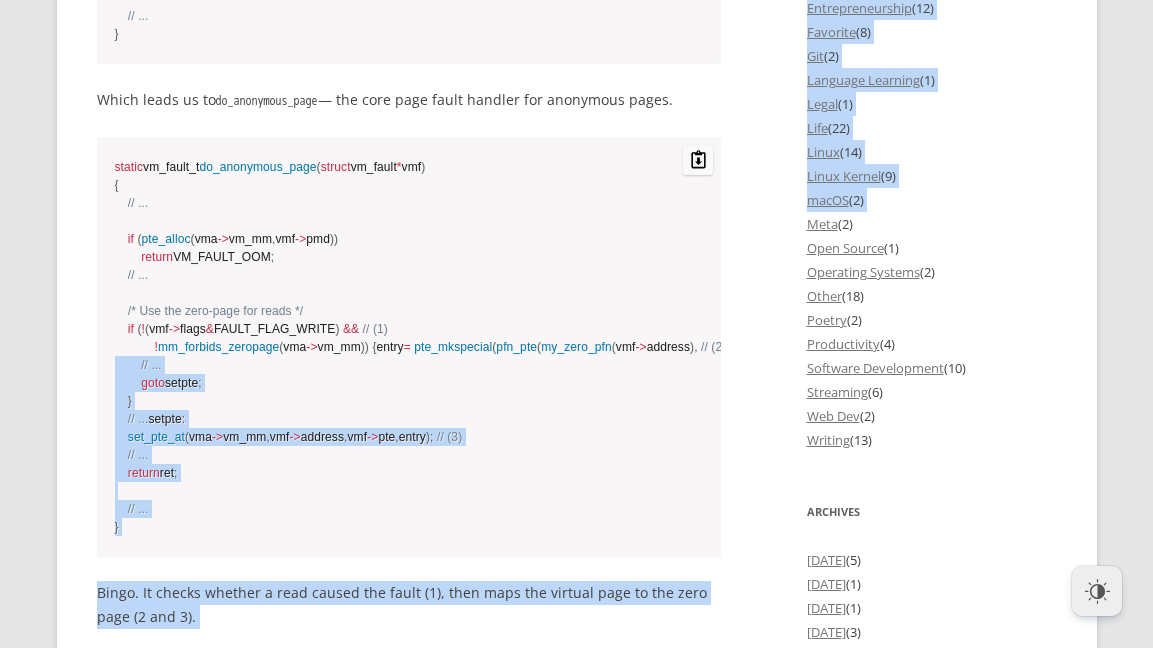 drag, startPoint x: 68, startPoint y: 256, endPoint x: 715, endPoint y: 399, distance: 662.6145 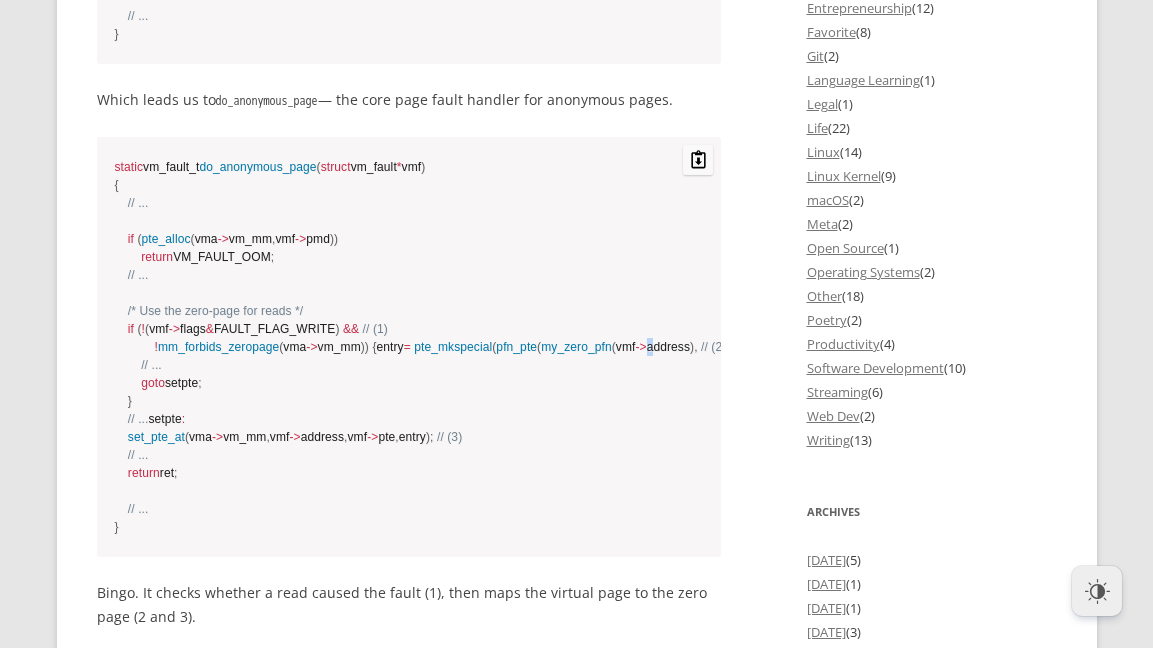 click on "static  vm_fault_t  do_anonymous_page ( struct  vm_fault  * vmf )
{
// ...
if   ( pte_alloc ( vma -> vm_mm ,  vmf -> pmd ) )
return  VM_FAULT_OOM ;
// ...
/* Use the zero-page for reads */
if   ( ! ( vmf -> flags  &  FAULT_FLAG_WRITE )   &&   // (1)
! mm_forbids_zeropage ( vma -> vm_mm ) )   {
entry  =   pte_mkspecial ( pfn_pte ( my_zero_pfn ( vmf -> address ) ,   // (2)
vma -> vm_page_prot ) ) ;
vmf -> pte  =   pte_offset_map_lock ( vma -> vm_mm ,  vmf -> pmd ,
vmf -> address ,   & vmf -> ptl ) ;
// ...
goto  setpte ;
}
// ...
setpte :
set_pte_at ( vma -> vm_mm ,  vmf -> address ,  vmf -> pte ,  entry ) ;   // (3)
// ...
return  ret ;
// ...
}" at bounding box center (409, 347) 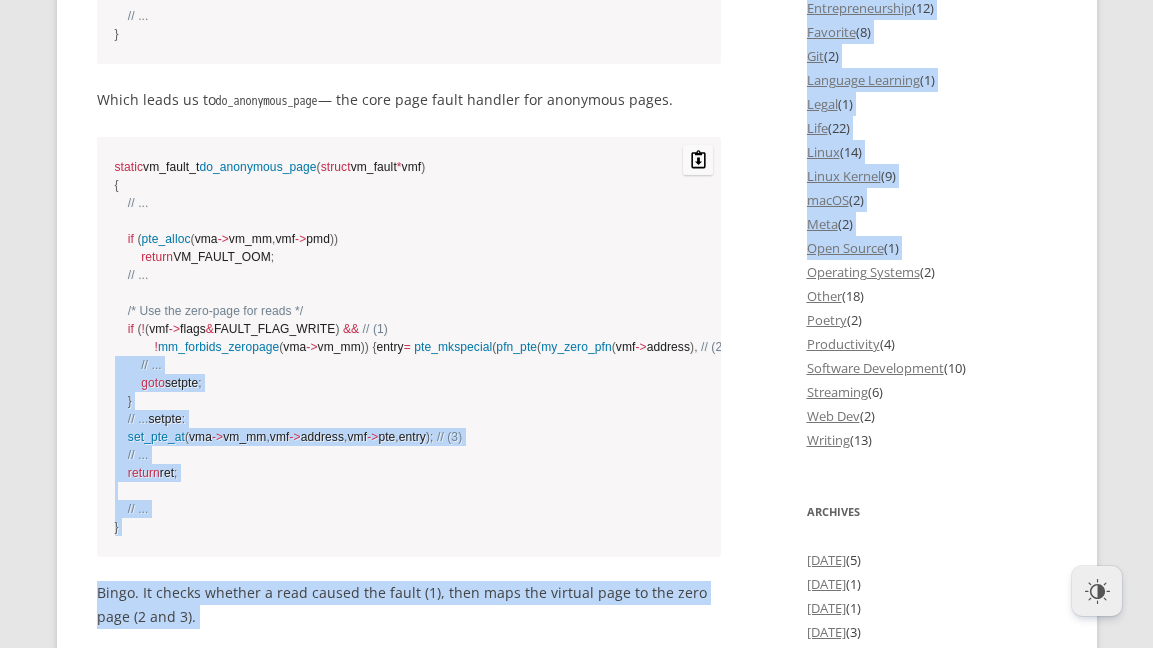 drag, startPoint x: 85, startPoint y: 300, endPoint x: 636, endPoint y: 407, distance: 561.29315 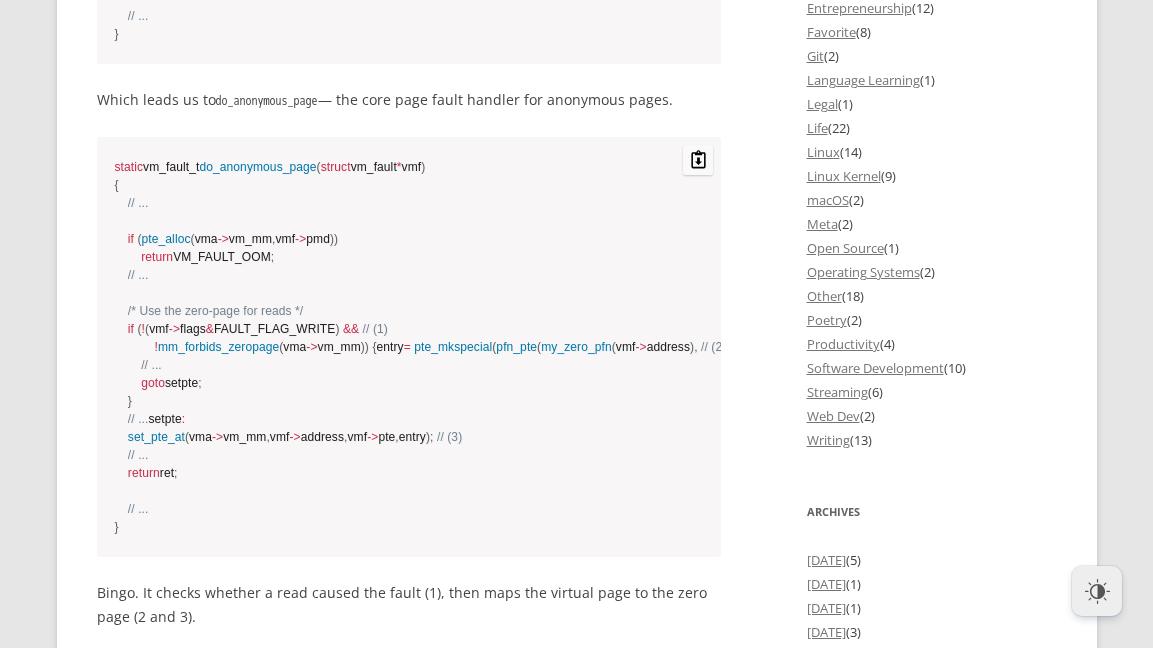 click on "static  vm_fault_t  do_anonymous_page ( struct  vm_fault  * vmf )
{
// ...
if   ( pte_alloc ( vma -> vm_mm ,  vmf -> pmd ) )
return  VM_FAULT_OOM ;
// ...
/* Use the zero-page for reads */
if   ( ! ( vmf -> flags  &  FAULT_FLAG_WRITE )   &&   // (1)
! mm_forbids_zeropage ( vma -> vm_mm ) )   {
entry  =   pte_mkspecial ( pfn_pte ( my_zero_pfn ( vmf -> address ) ,   // (2)
vma -> vm_page_prot ) ) ;
vmf -> pte  =   pte_offset_map_lock ( vma -> vm_mm ,  vmf -> pmd ,
vmf -> address ,   & vmf -> ptl ) ;
// ...
goto  setpte ;
}
// ...
setpte :
set_pte_at ( vma -> vm_mm ,  vmf -> address ,  vmf -> pte ,  entry ) ;   // (3)
// ...
return  ret ;
// ...
}" at bounding box center (409, 347) 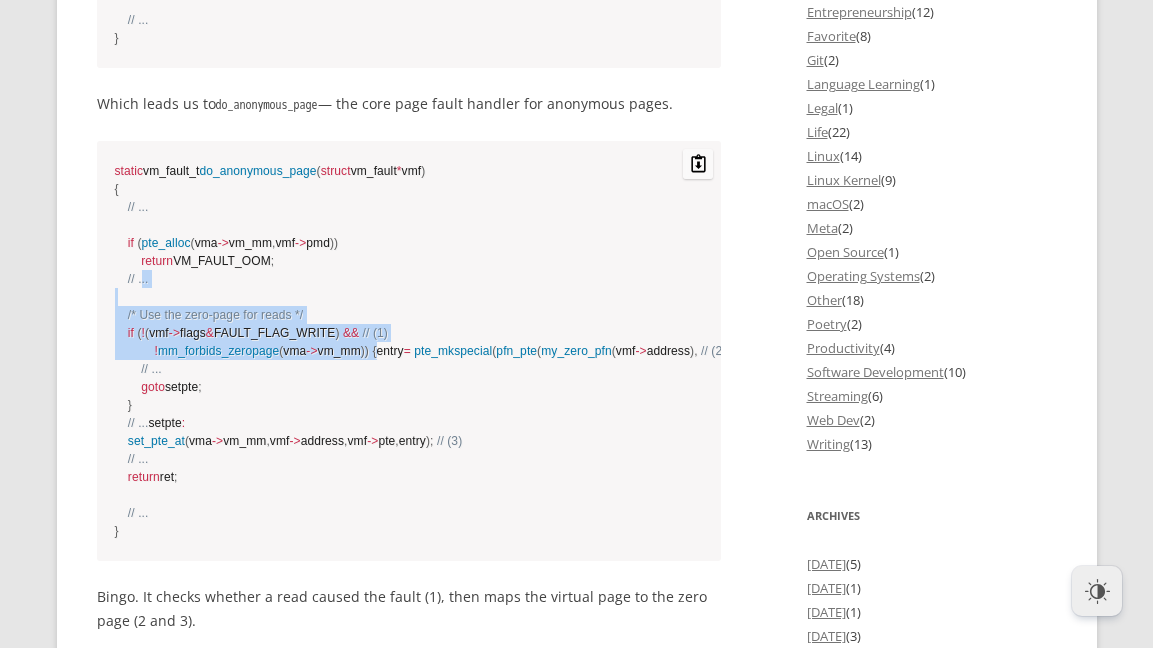 drag, startPoint x: 174, startPoint y: 281, endPoint x: 584, endPoint y: 354, distance: 416.4481 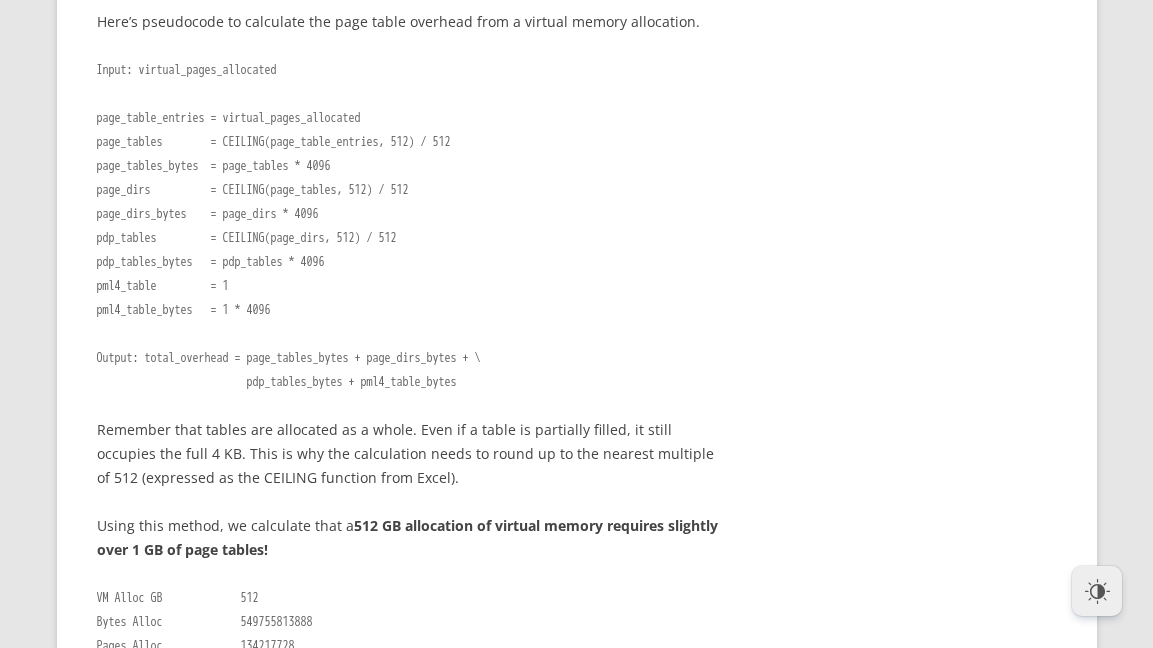 scroll, scrollTop: 8239, scrollLeft: 0, axis: vertical 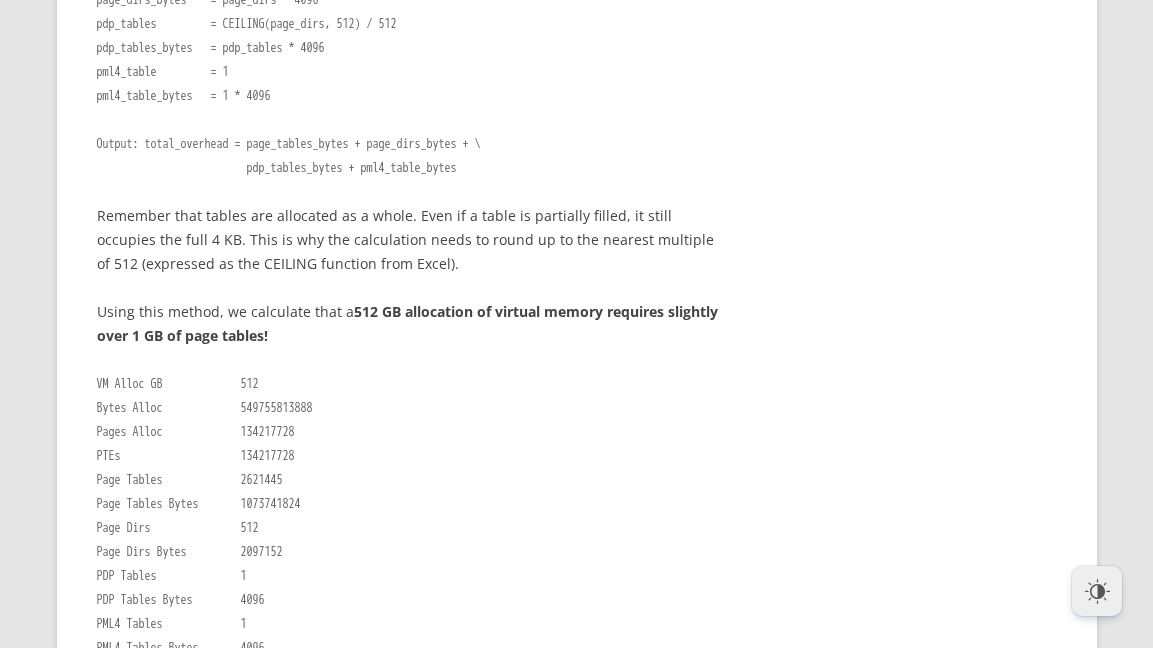 click on "Input: virtual_pages_allocated
page_table_entries = virtual_pages_allocated
page_tables        = CEILING(page_table_entries, 512) / 512
page_tables_bytes  = page_tables * 4096
page_dirs          = CEILING(page_tables, 512) / 512
page_dirs_bytes    = page_dirs * 4096
pdp_tables         = CEILING(page_dirs, 512) / 512
pdp_tables_bytes   = pdp_tables * 4096
pml4_table         = 1
pml4_table_bytes   = 1 * 4096
Output: total_overhead = page_tables_bytes + page_dirs_bytes + \
pdp_tables_bytes + pml4_table_bytes" at bounding box center (409, 12) 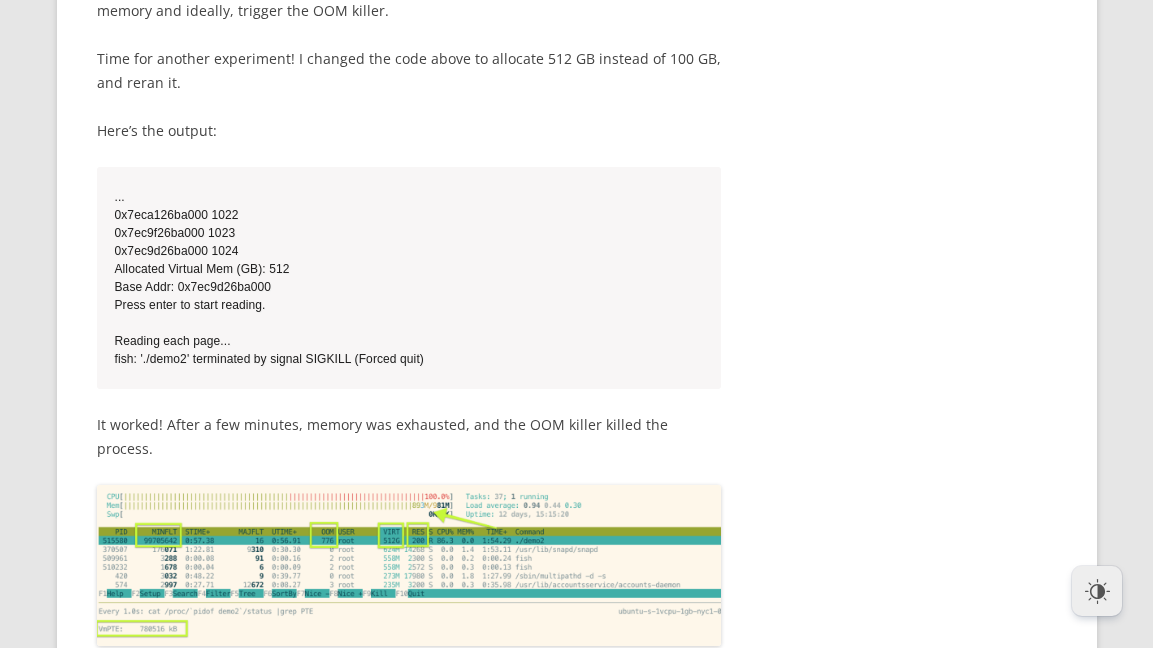 scroll, scrollTop: 9268, scrollLeft: 0, axis: vertical 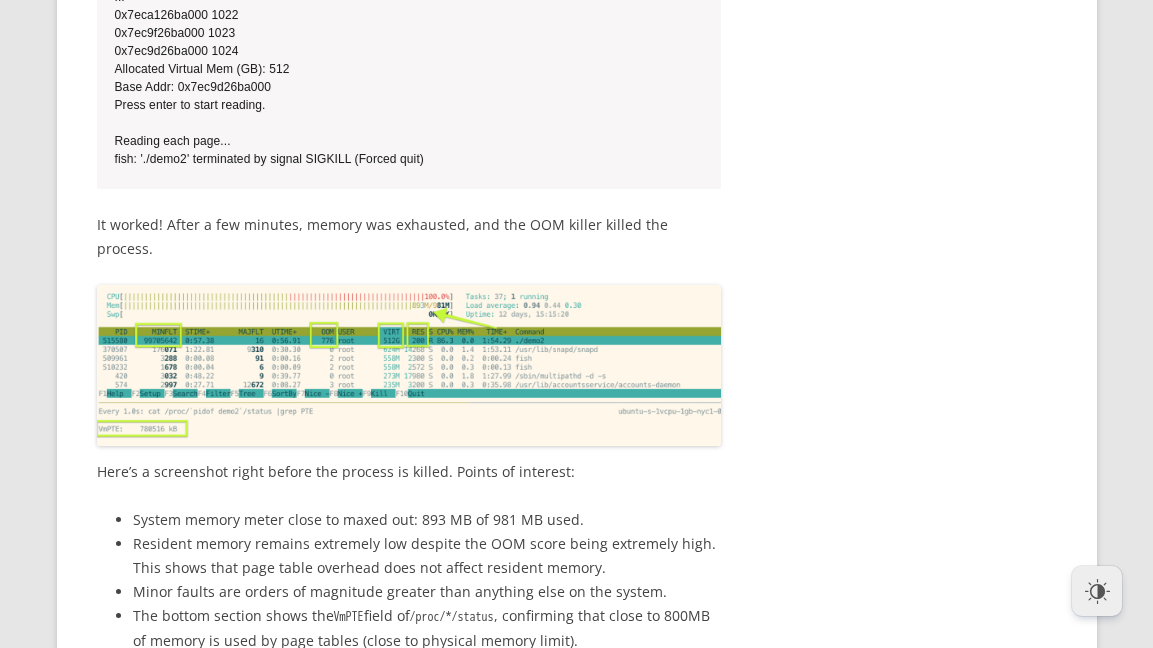 drag, startPoint x: 582, startPoint y: 325, endPoint x: 153, endPoint y: 248, distance: 435.85547 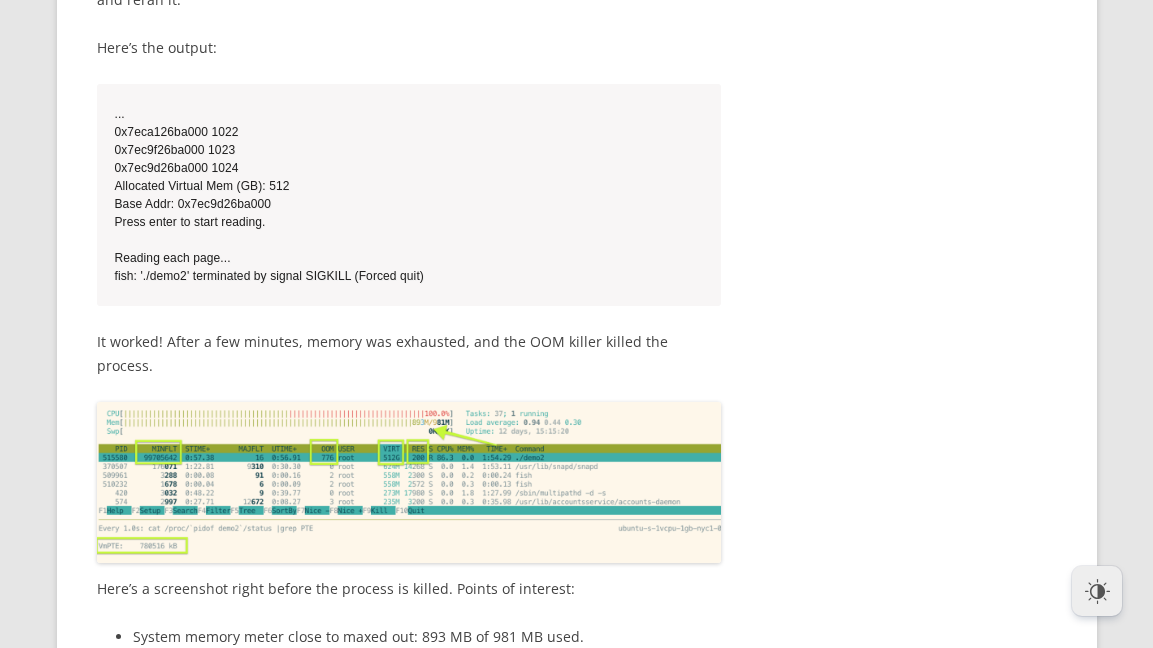 scroll, scrollTop: 8924, scrollLeft: 0, axis: vertical 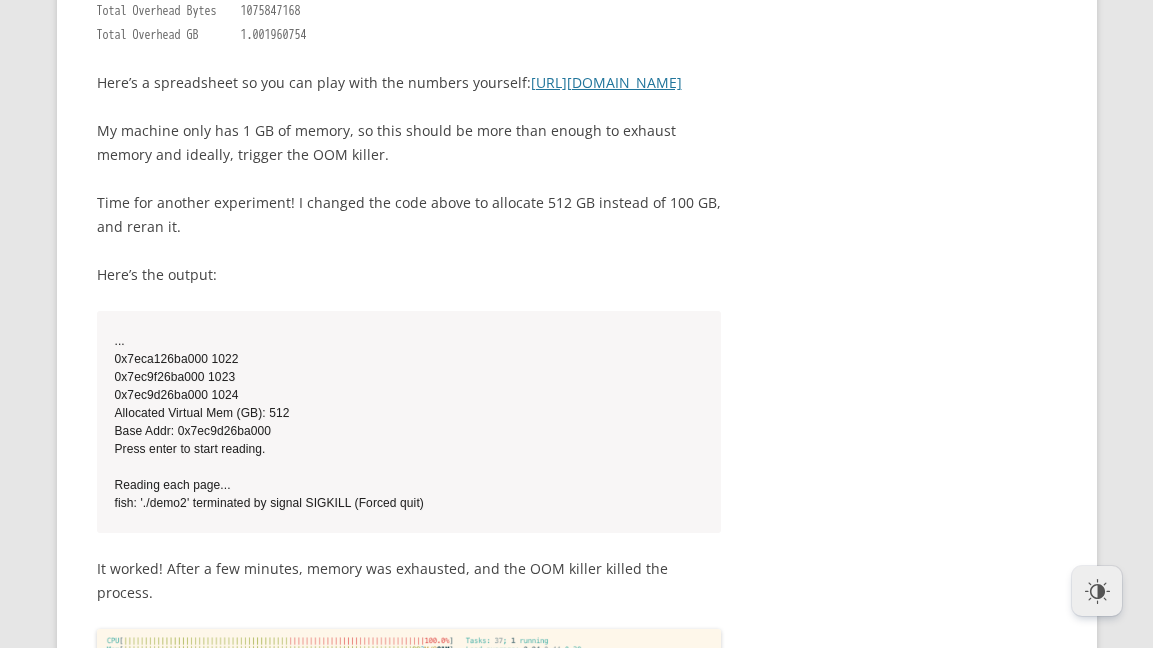 drag, startPoint x: 297, startPoint y: 280, endPoint x: -28, endPoint y: 223, distance: 329.9606 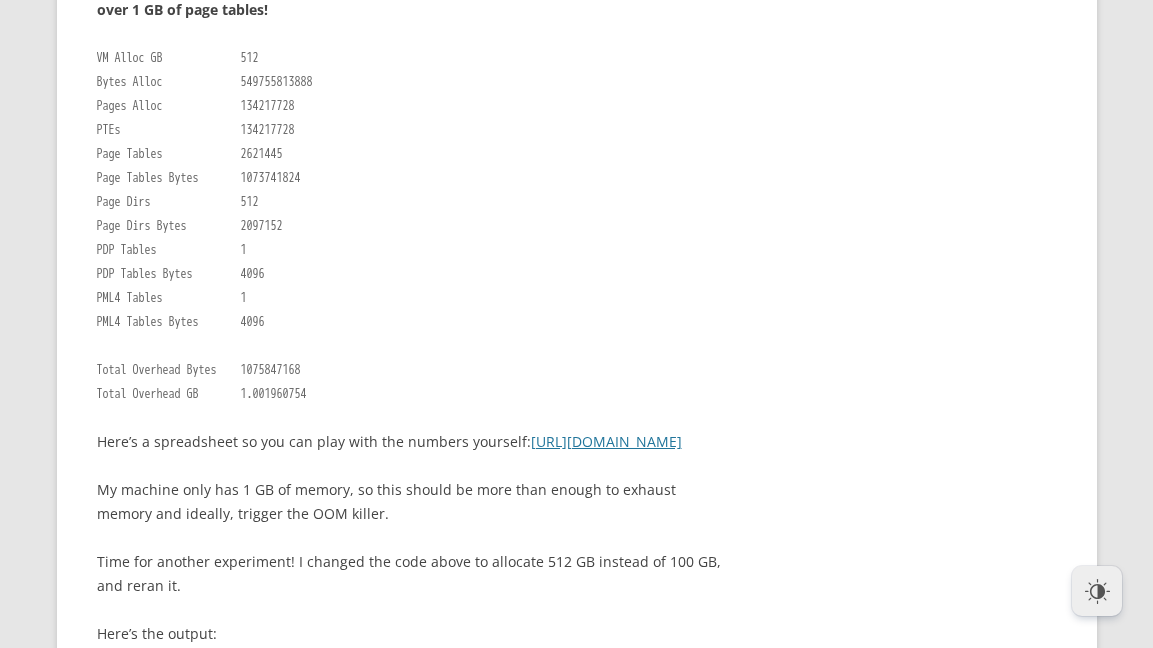 scroll, scrollTop: 8421, scrollLeft: 0, axis: vertical 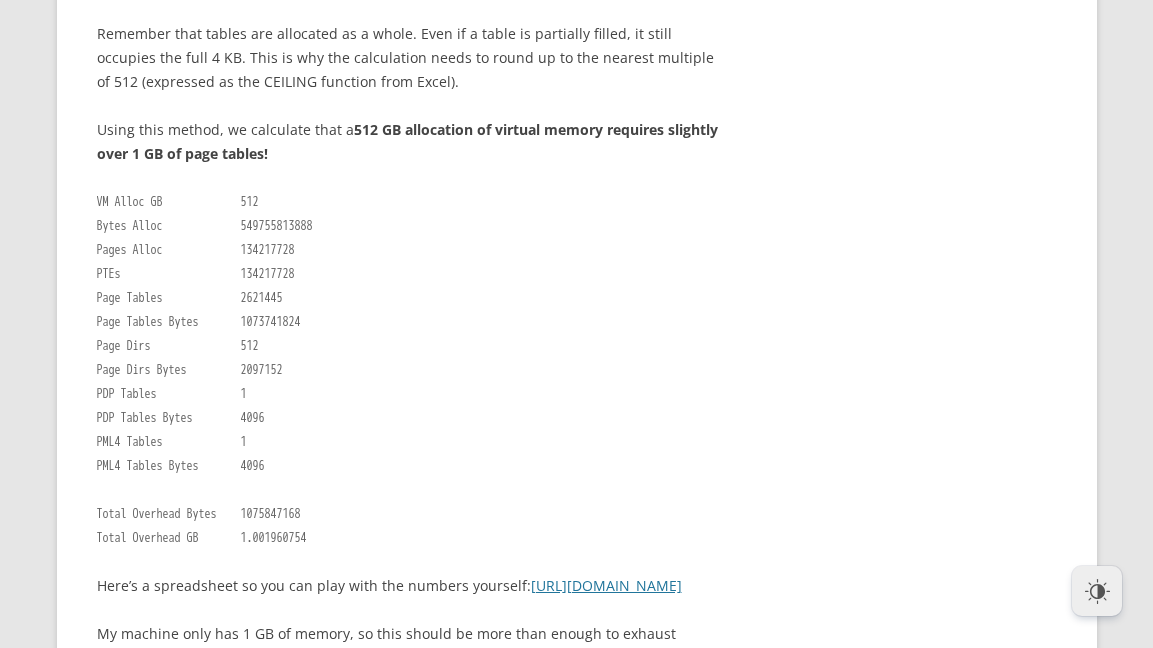 drag, startPoint x: 153, startPoint y: 214, endPoint x: 21, endPoint y: 164, distance: 141.1524 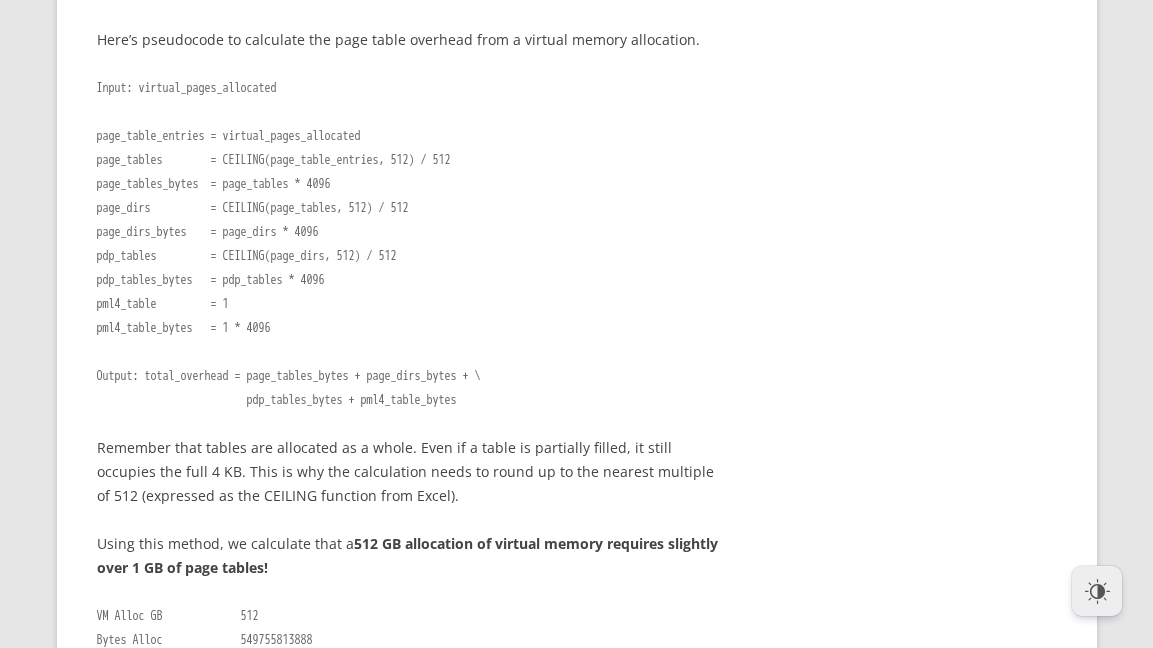 scroll, scrollTop: 8861, scrollLeft: 0, axis: vertical 